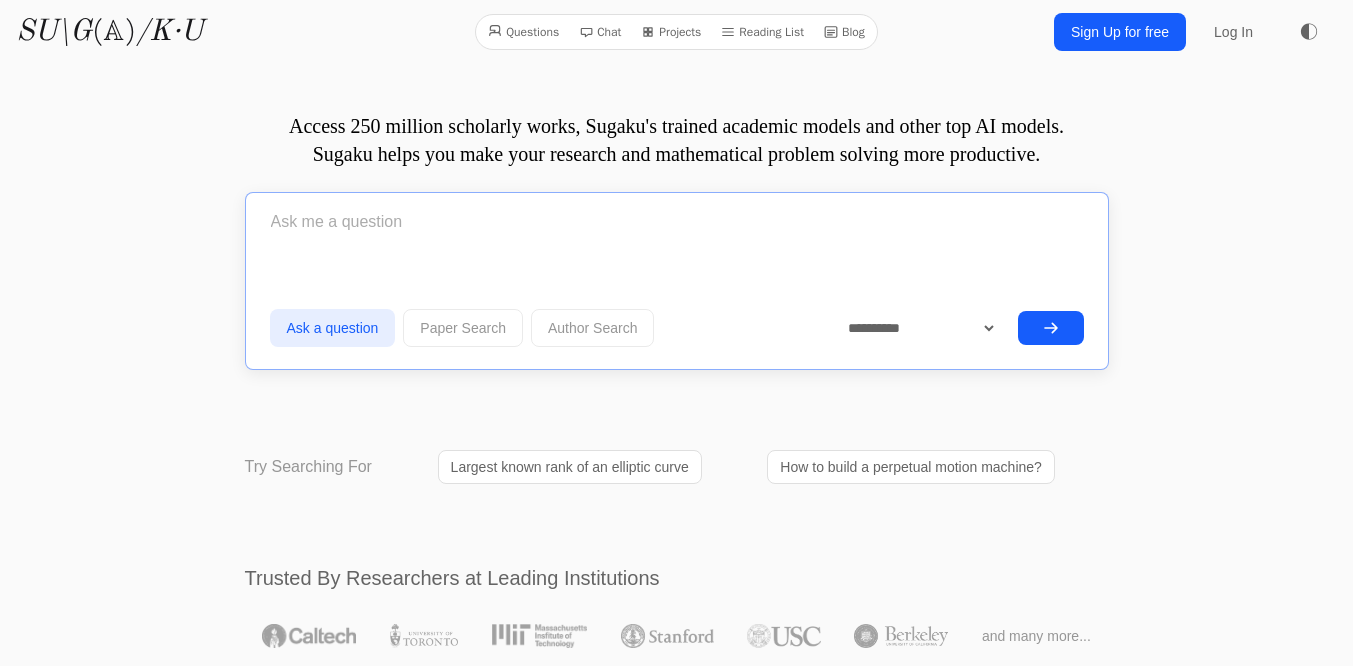 scroll, scrollTop: 0, scrollLeft: 0, axis: both 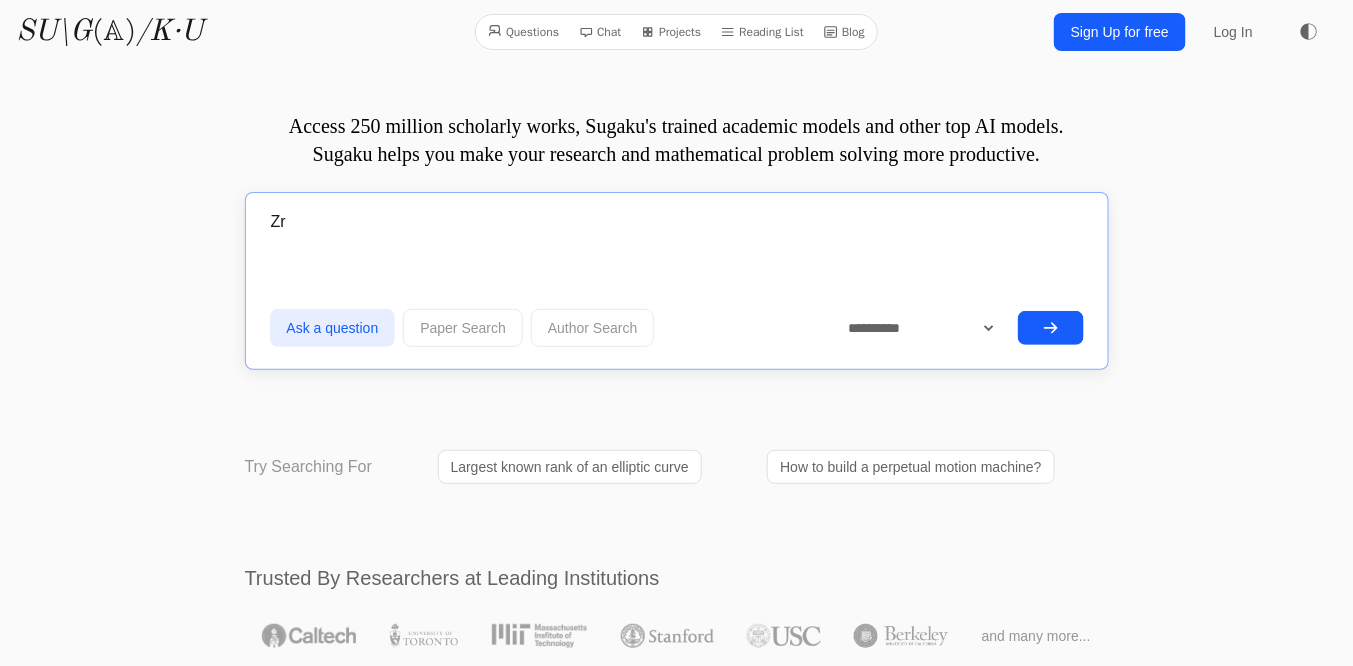 type on "Z" 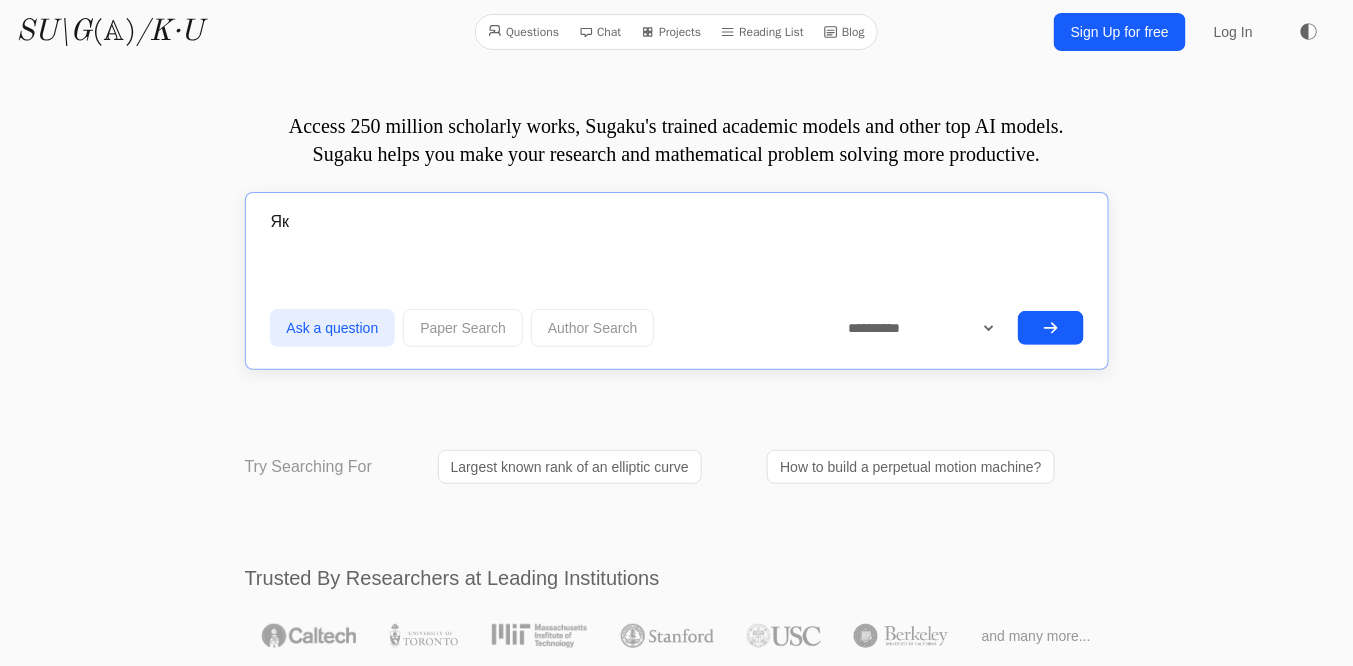 type on "Я" 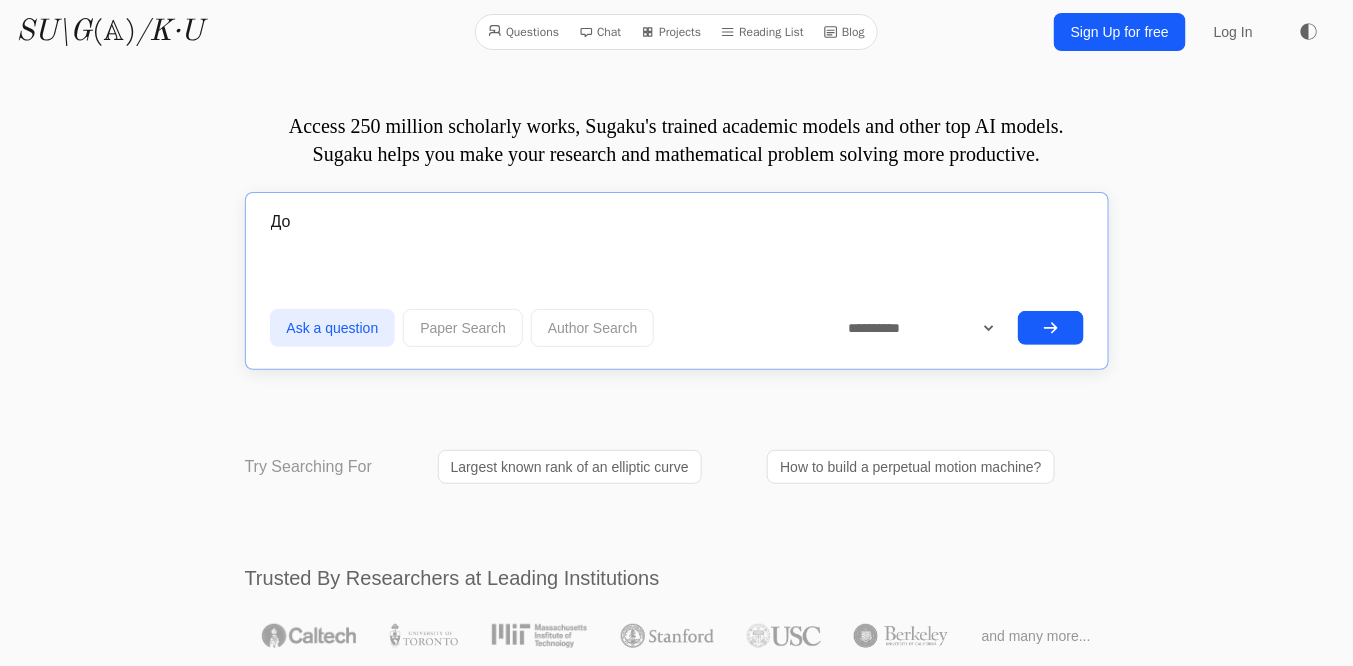 type on "Д" 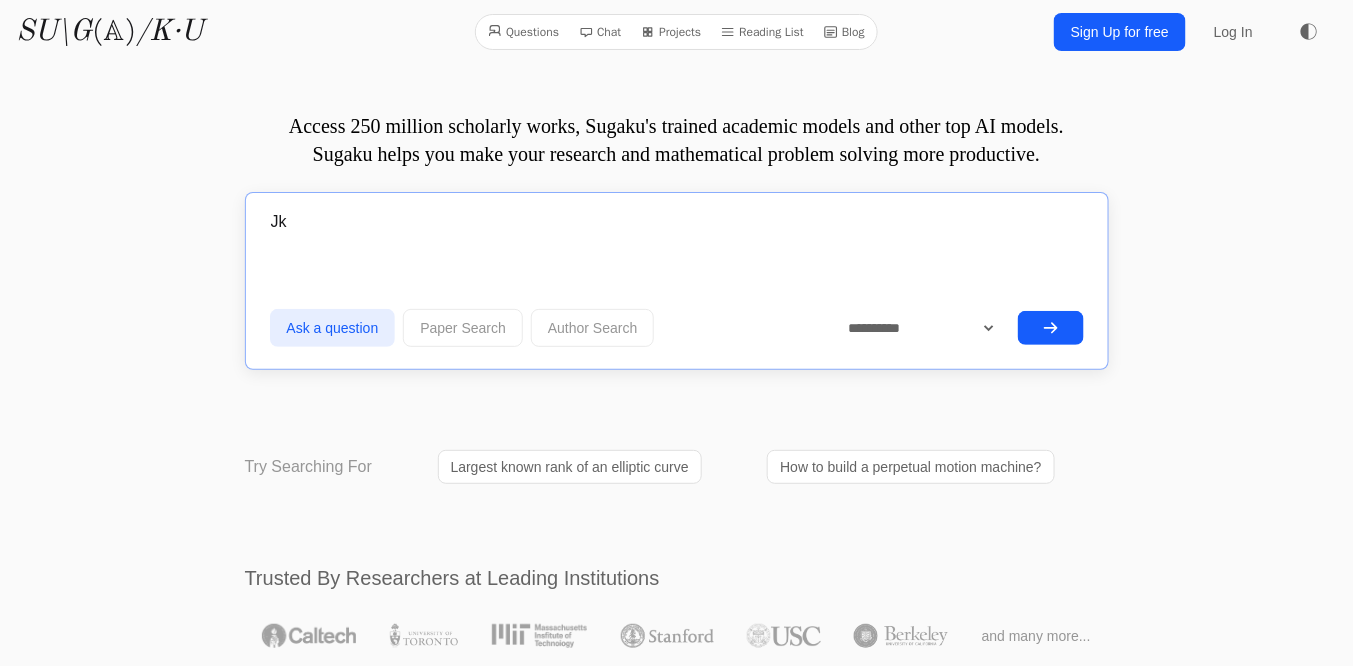 type on "J" 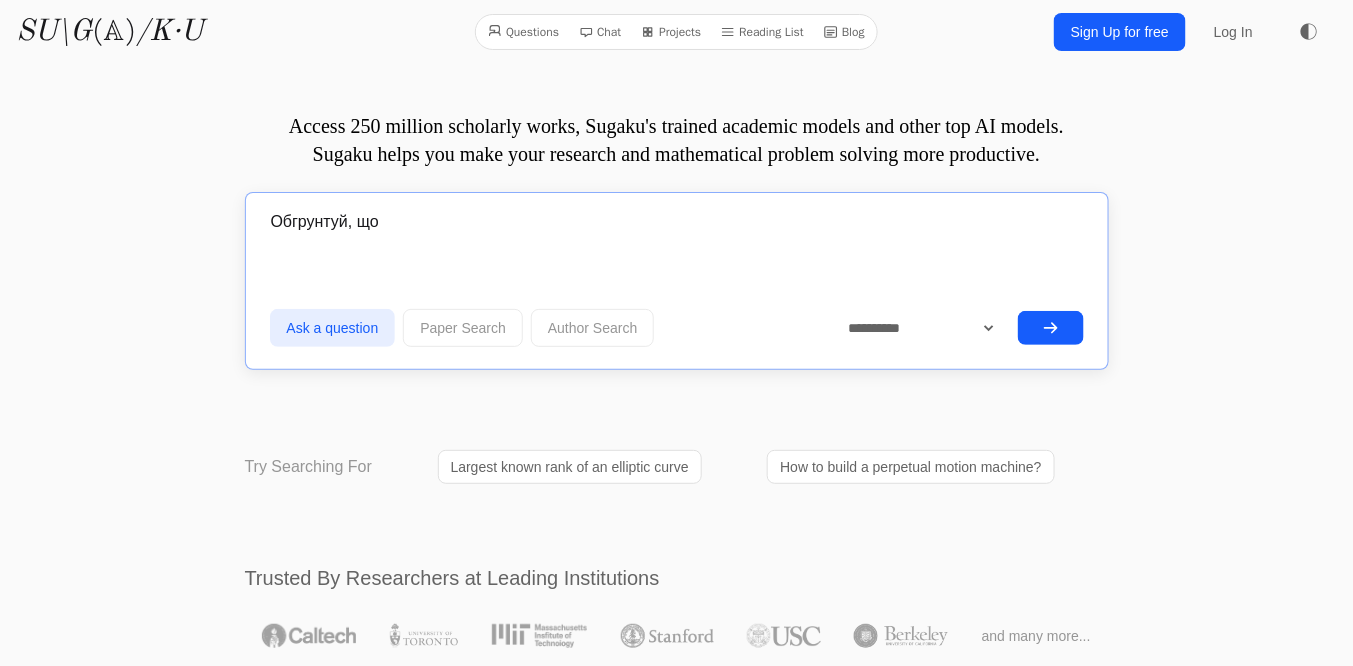 type on "Обгрунтуй, що" 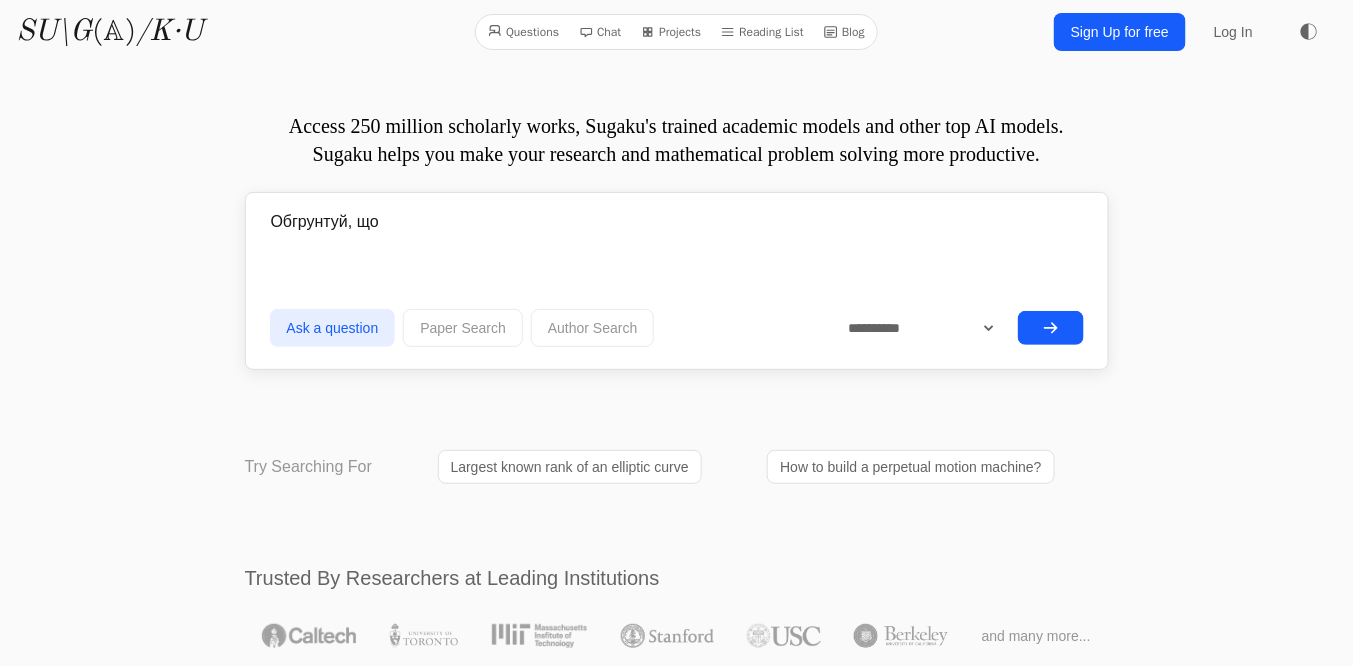 click on "Обгрунтуй, що" at bounding box center [677, 222] 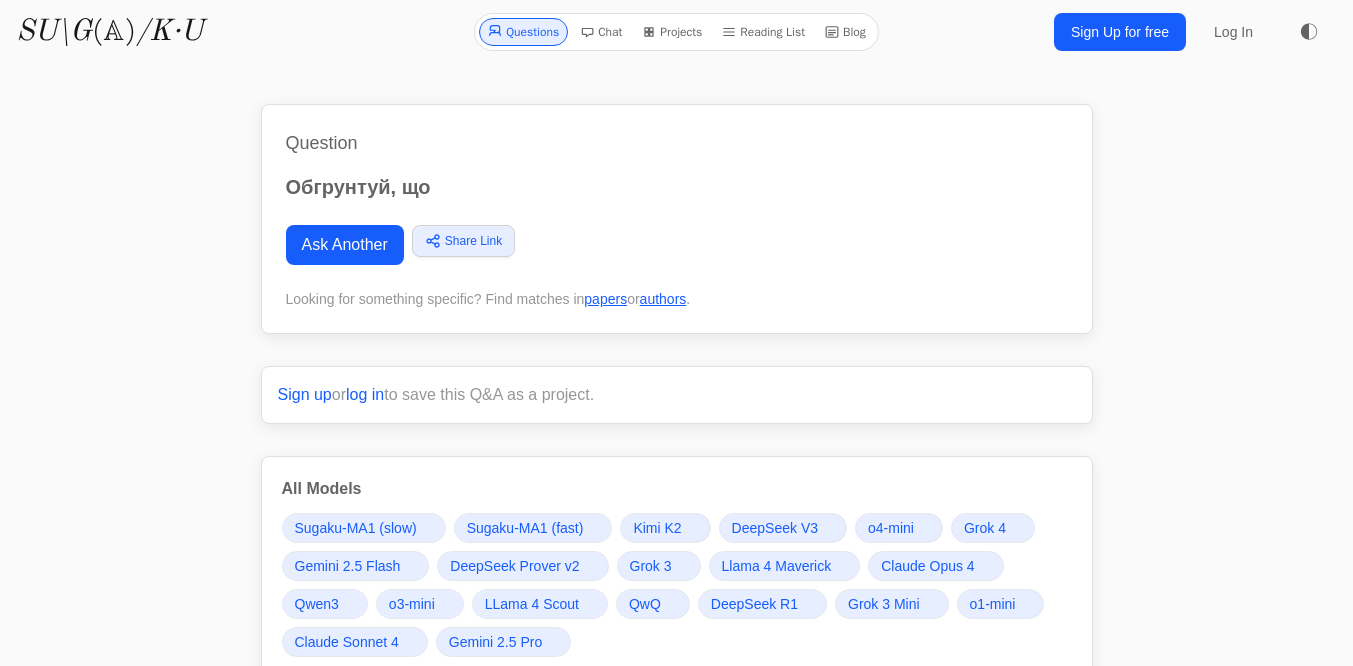 click on "Обгрунтуй, що" at bounding box center (677, 187) 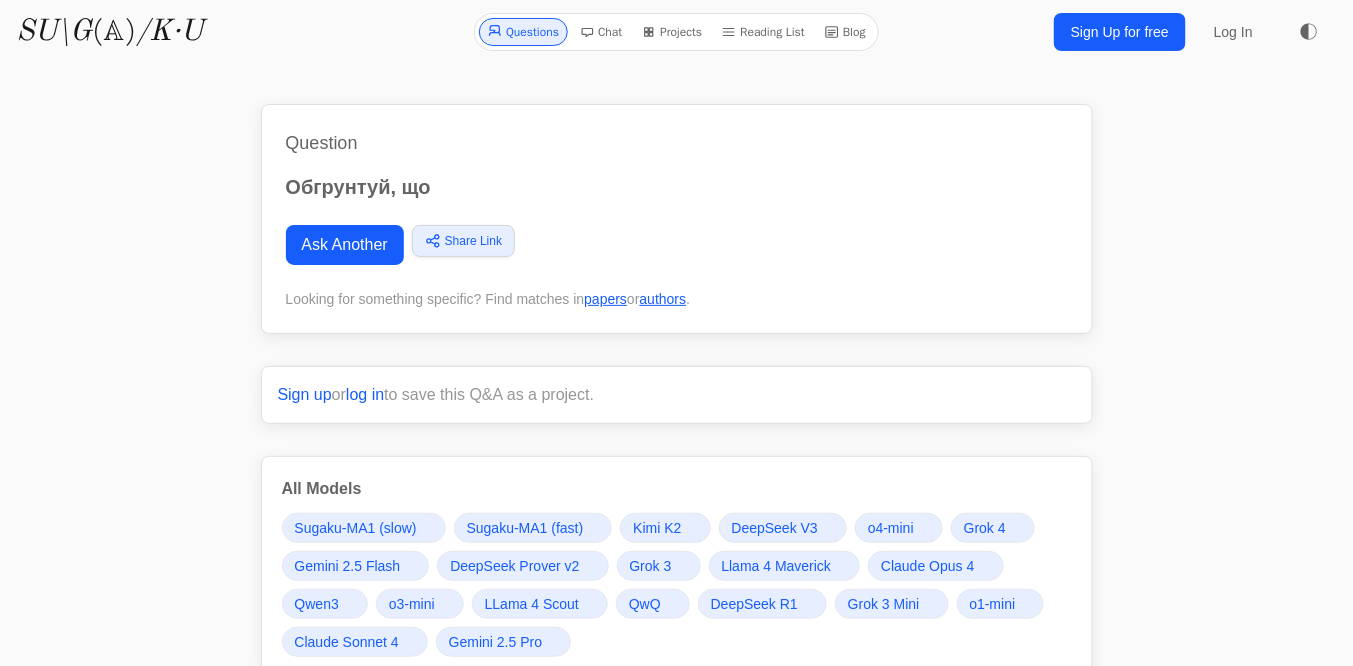 click on "Обгрунтуй, що" at bounding box center (677, 187) 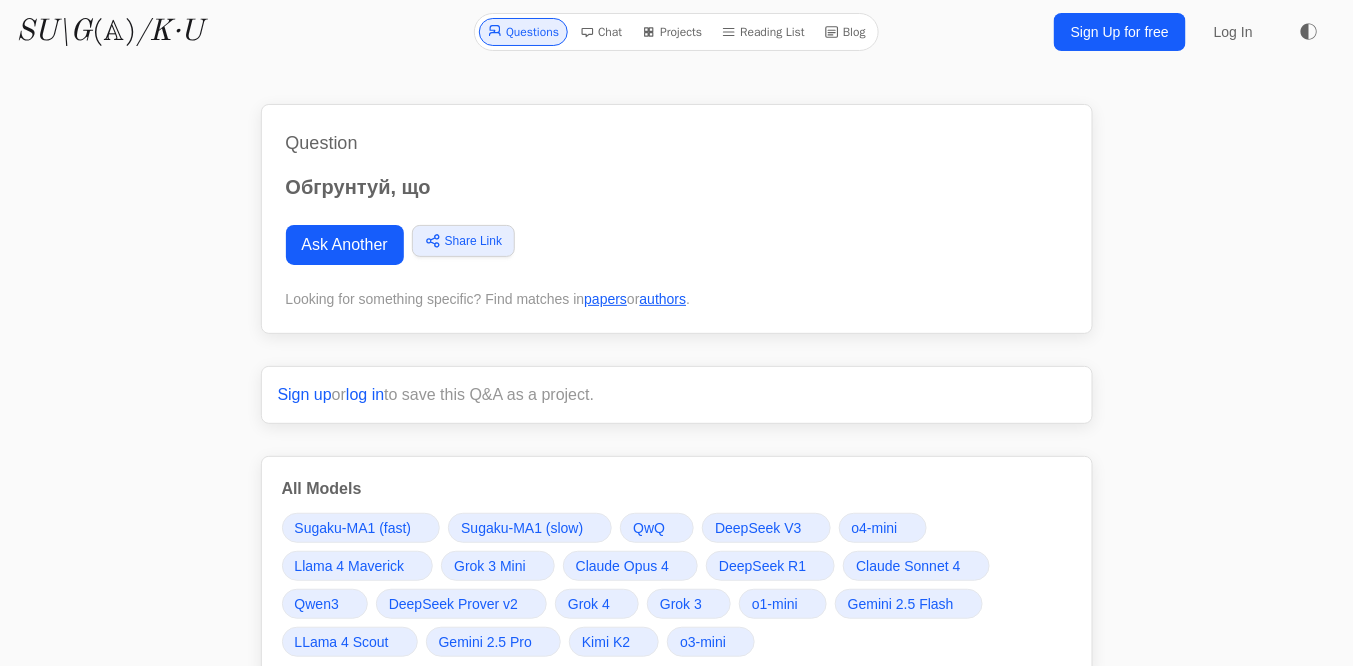 scroll, scrollTop: 400, scrollLeft: 0, axis: vertical 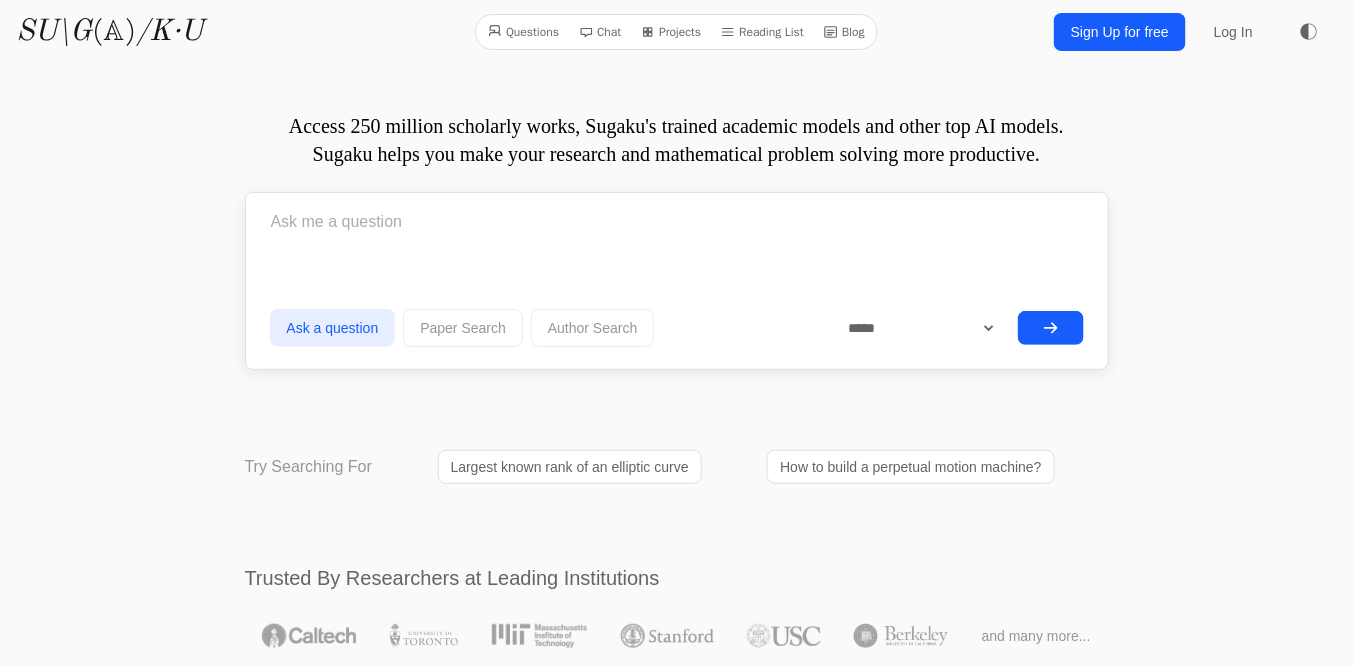 click on "**********" at bounding box center [914, 328] 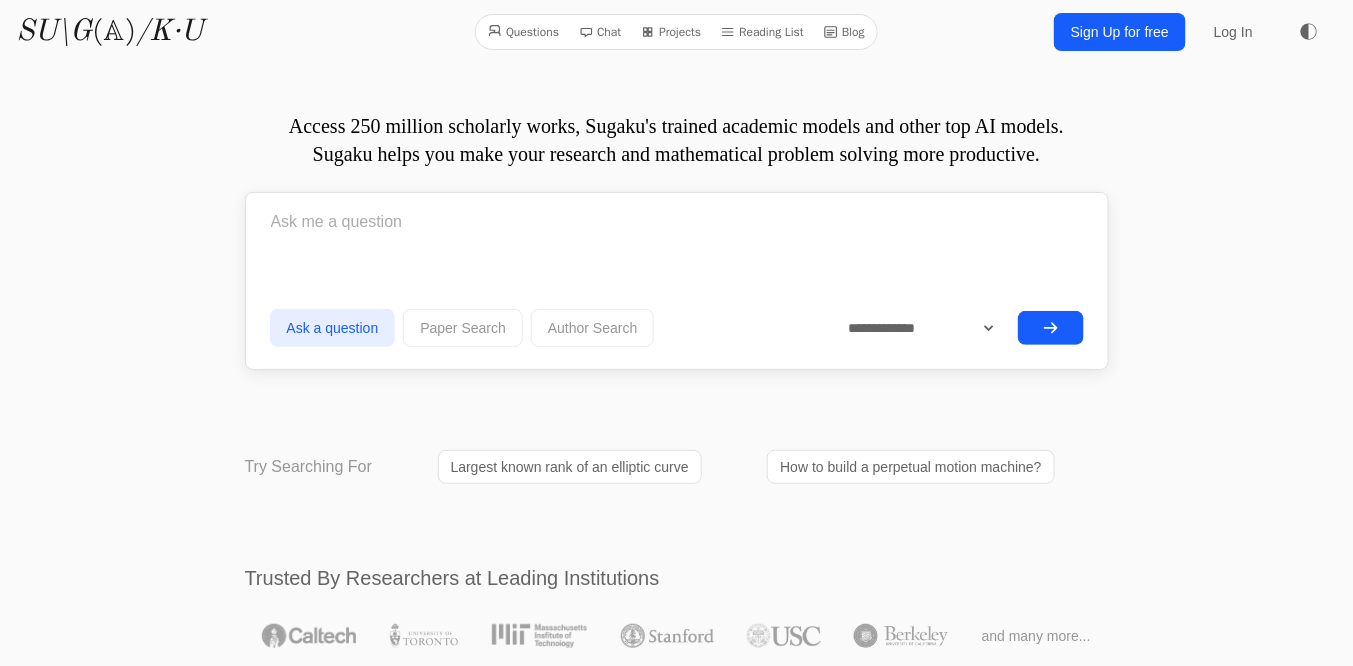 click on "**********" at bounding box center (914, 328) 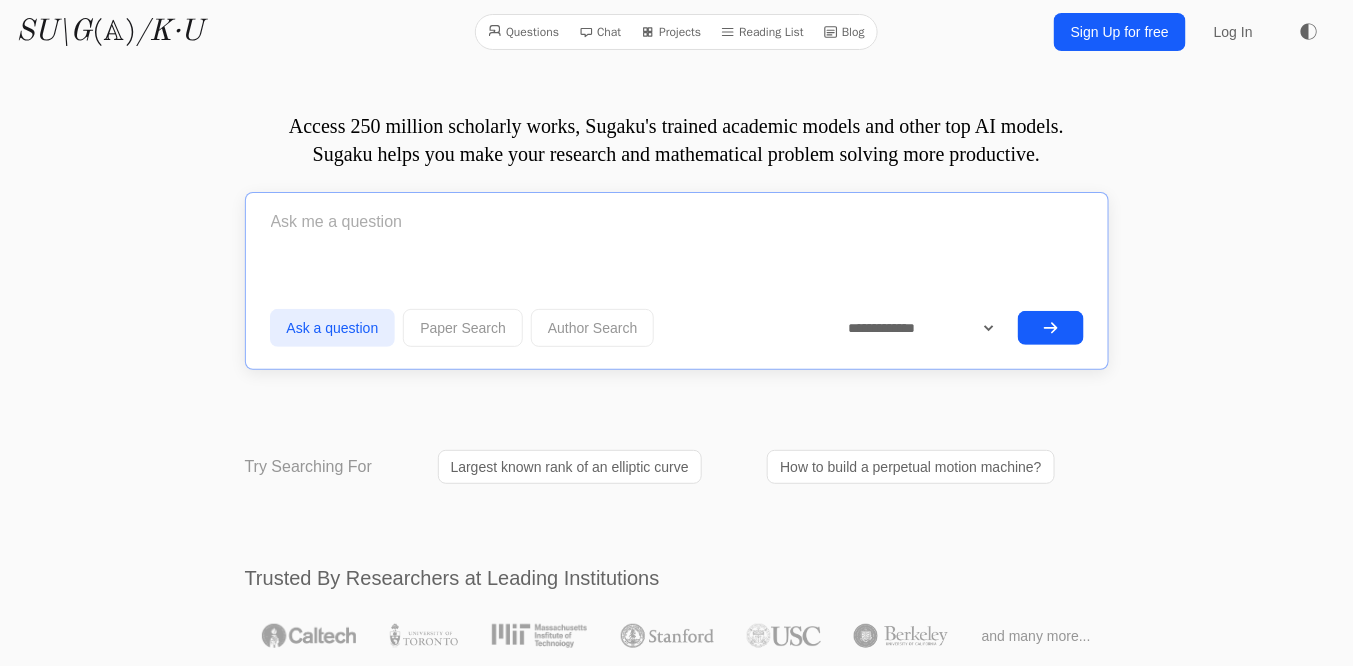 paste on "\alpha_j \tfrac{d^2 v_{j,k}(x)}{d x^2} - ik v_{j,k}(x)=f_{j,k}(x), \quad x\in \mathcal{D}_j, \quad j=1,2 \\ B_0v_{1,k}(x)\big|_{x=x_0} = 0, \quad  B_2v_{2,k}(x)\big|_{x=x_2} = 0, \\ \left[h v_k\right] =0, \quad \left[\kappa \tfrac{d v_k}{d x}\right] =0." 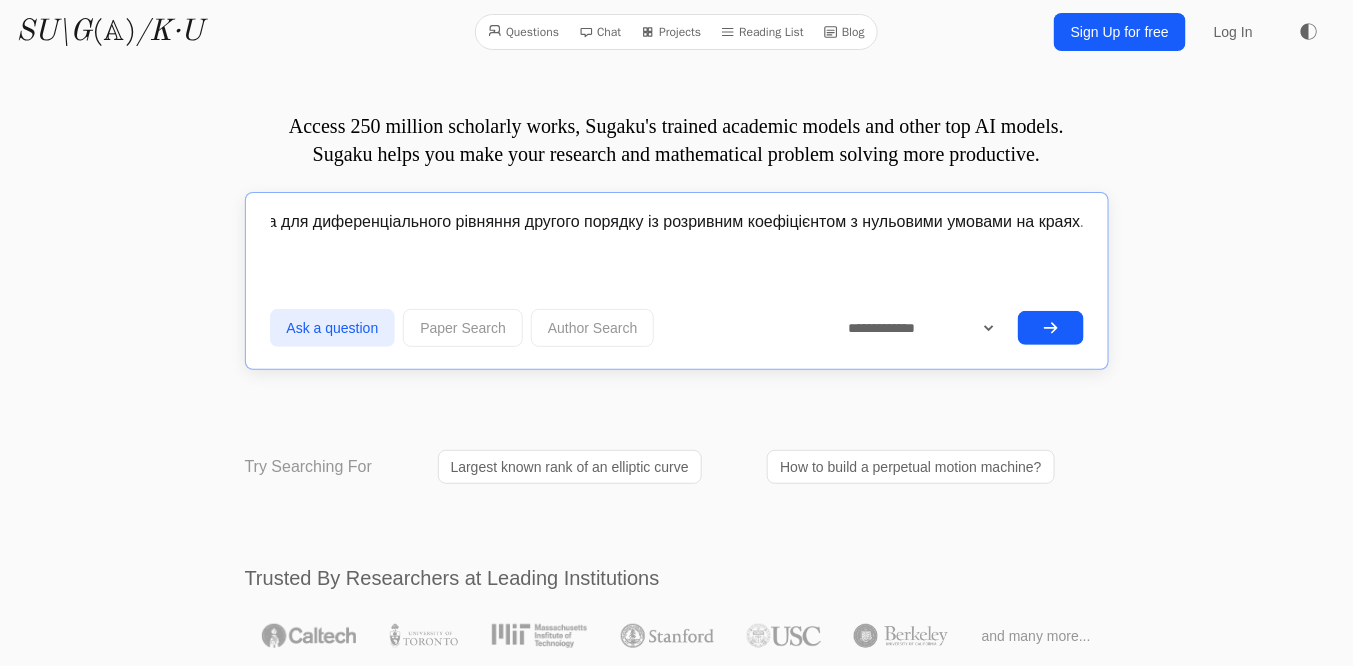 scroll, scrollTop: 0, scrollLeft: 92, axis: horizontal 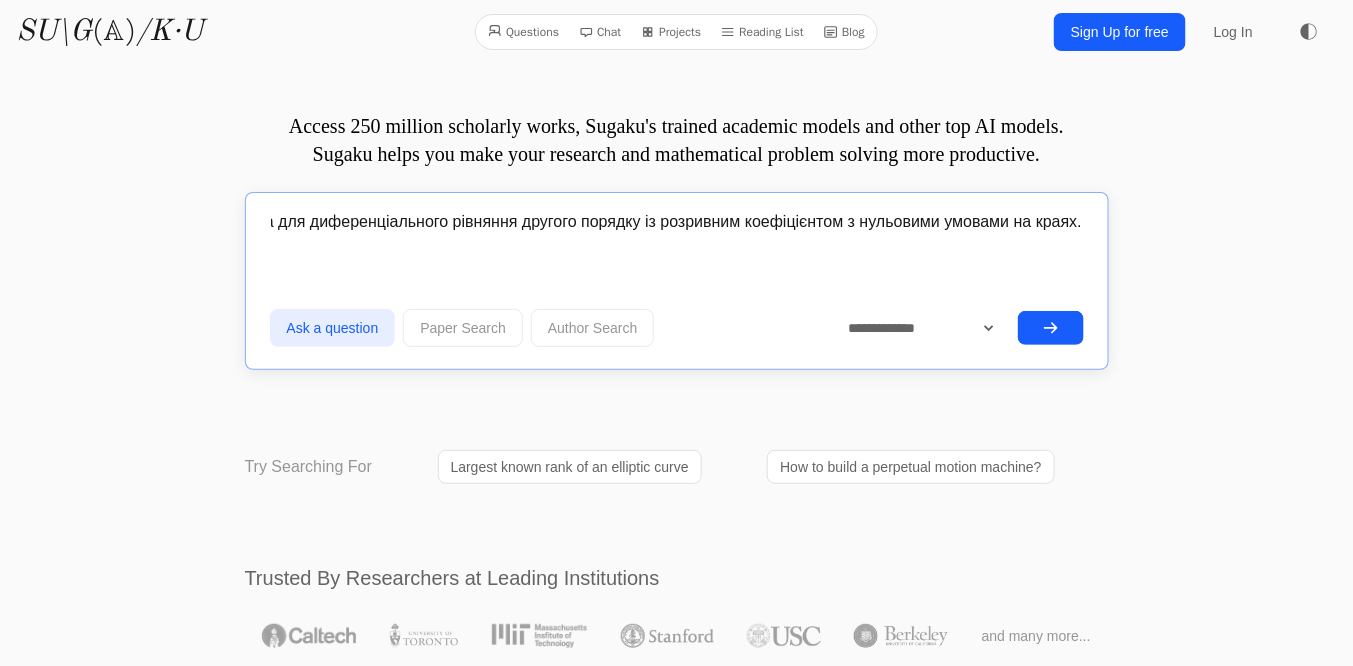 click at bounding box center [1051, 328] 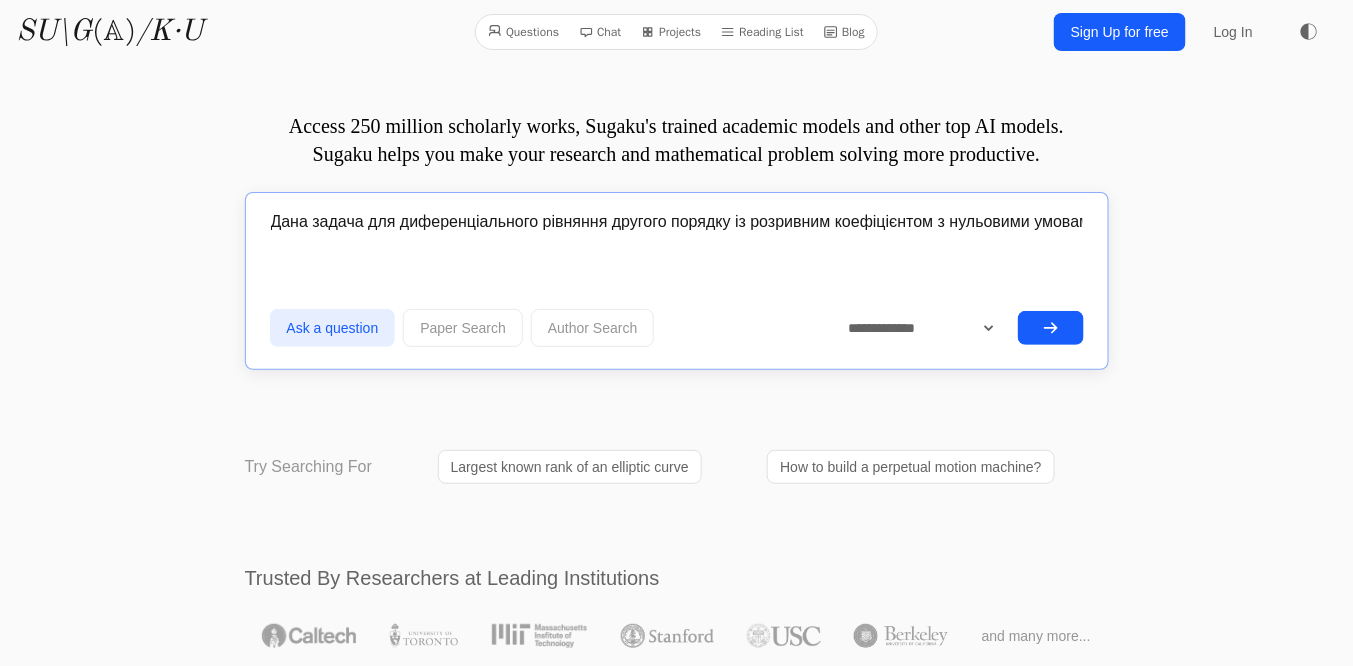 click on "Дана задача для диференціального рівняння другого порядку із розривним коефіцієнтом з нульовими умовами на краях." at bounding box center [677, 222] 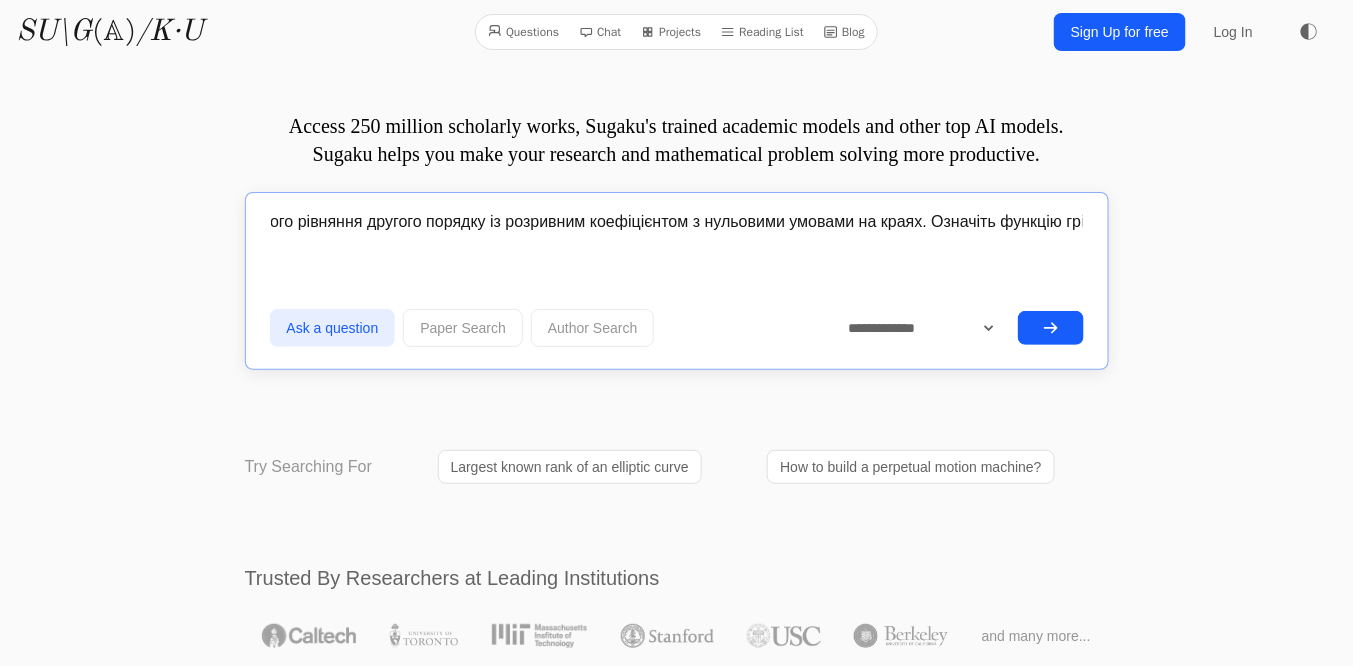 scroll, scrollTop: 0, scrollLeft: 263, axis: horizontal 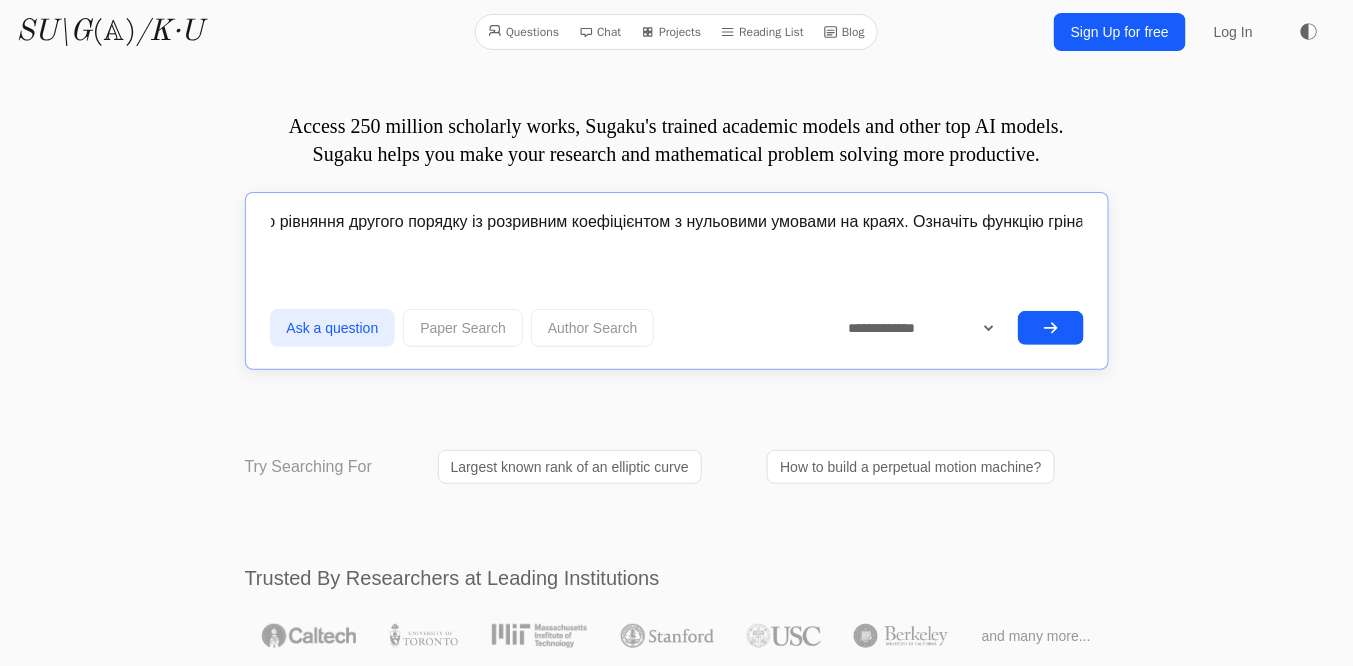 type on "Дана задача для диференціального рівняння другого порядку із розривним коефіцієнтом з нульовими умовами на краях. Означіть функцію гріна" 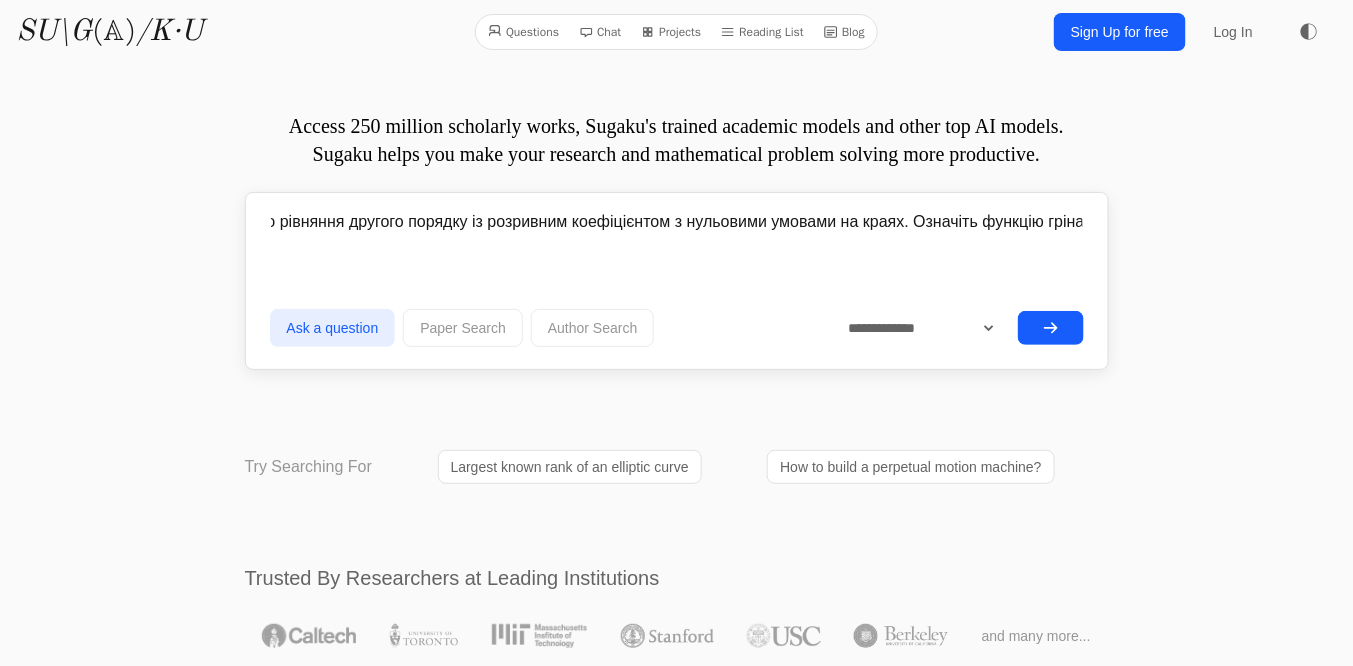 scroll, scrollTop: 0, scrollLeft: 0, axis: both 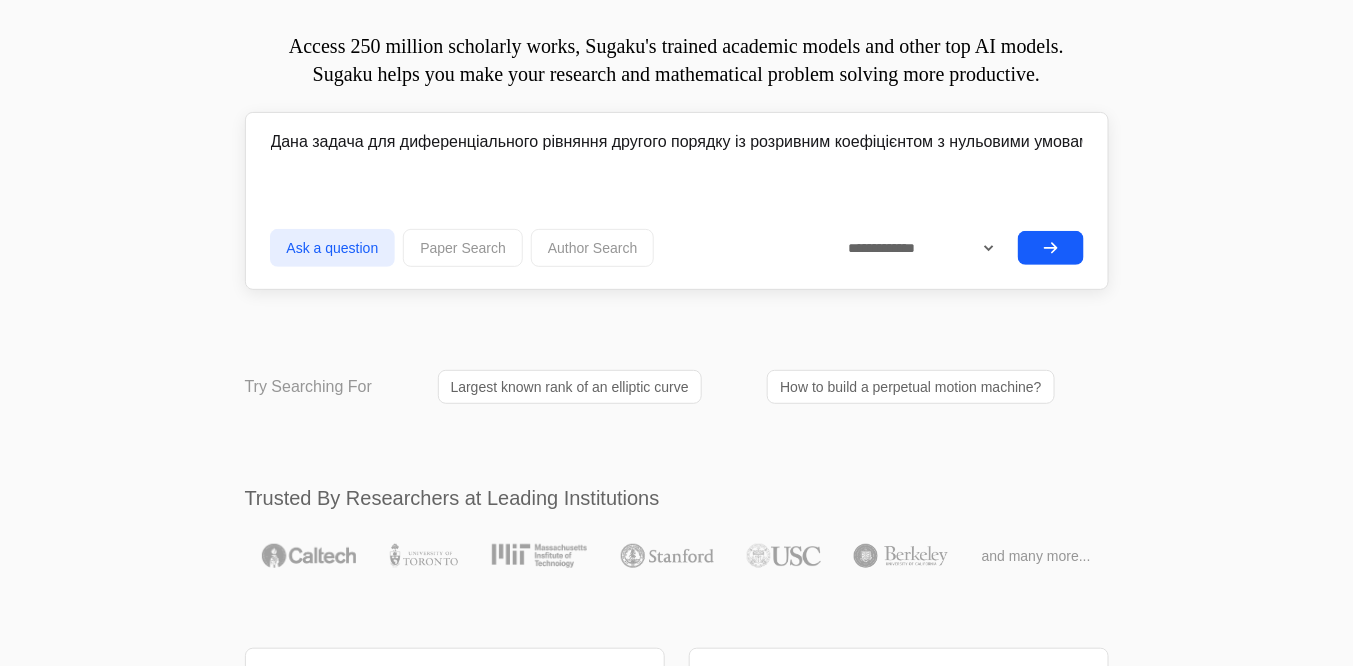click on "Дана задача для диференціального рівняння другого порядку із розривним коефіцієнтом з нульовими умовами на краях. Означіть функцію гріна" at bounding box center (677, 142) 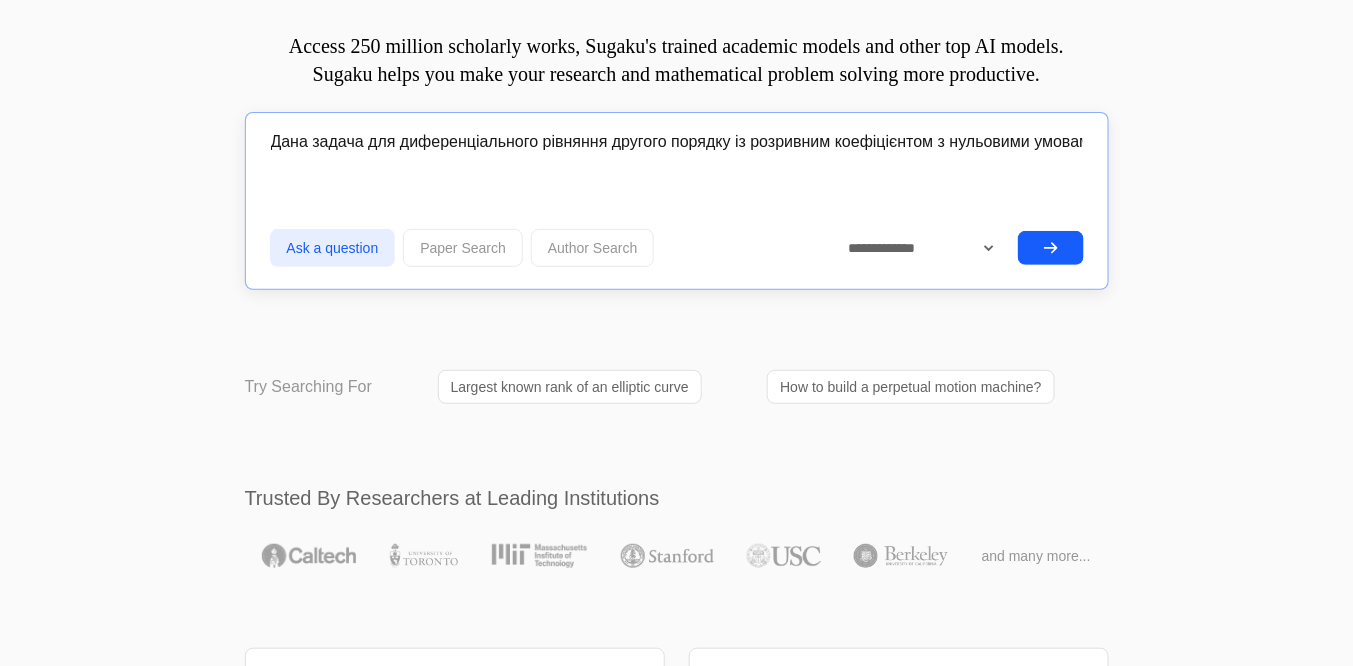 click at bounding box center (1051, 248) 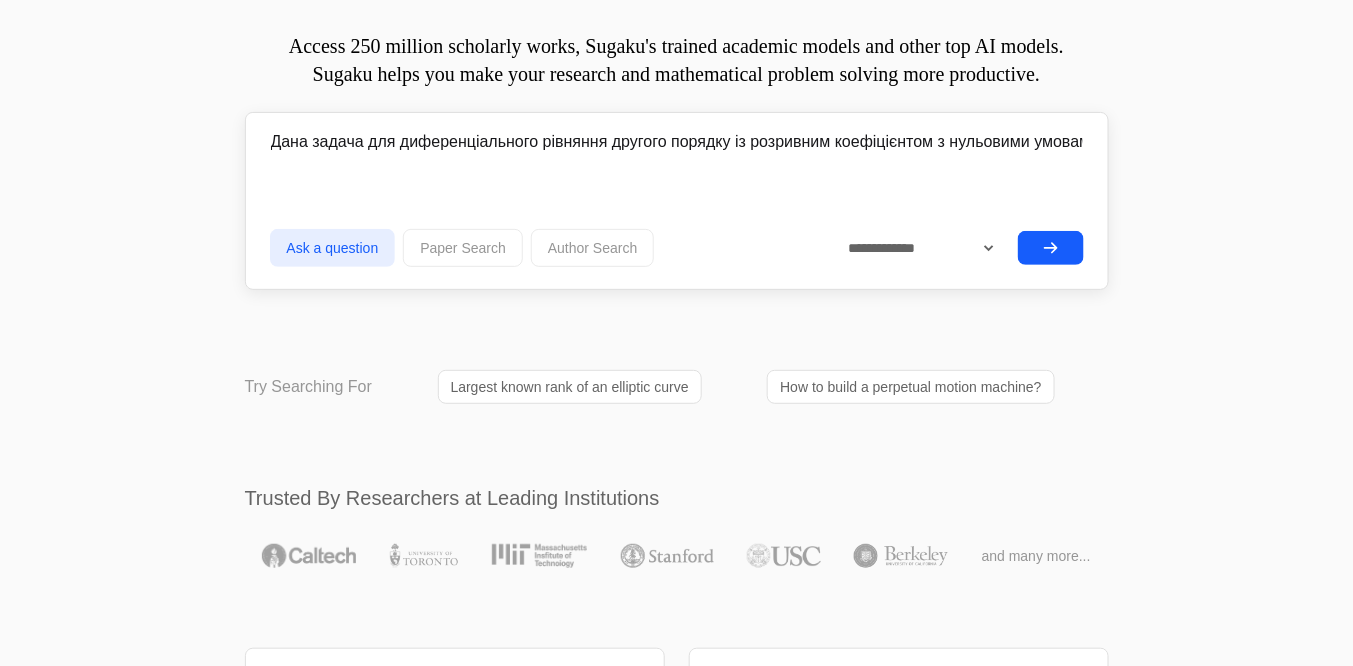 click at bounding box center [1051, 248] 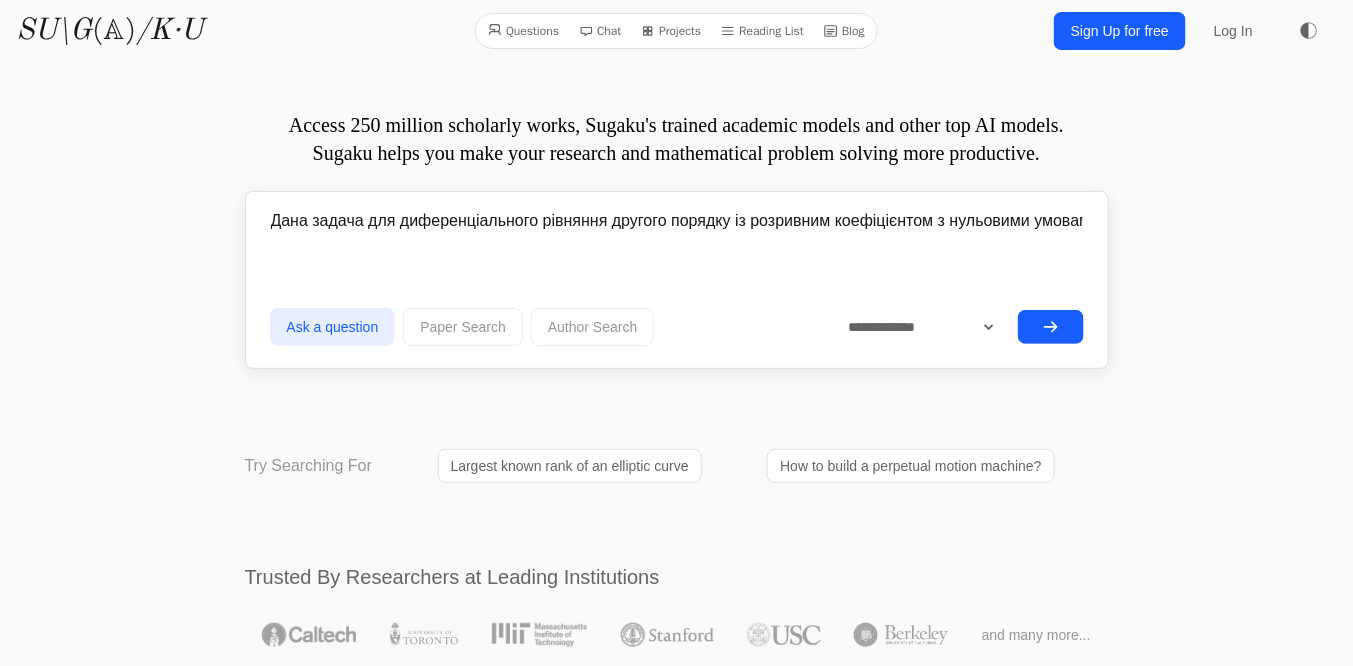 scroll, scrollTop: 0, scrollLeft: 0, axis: both 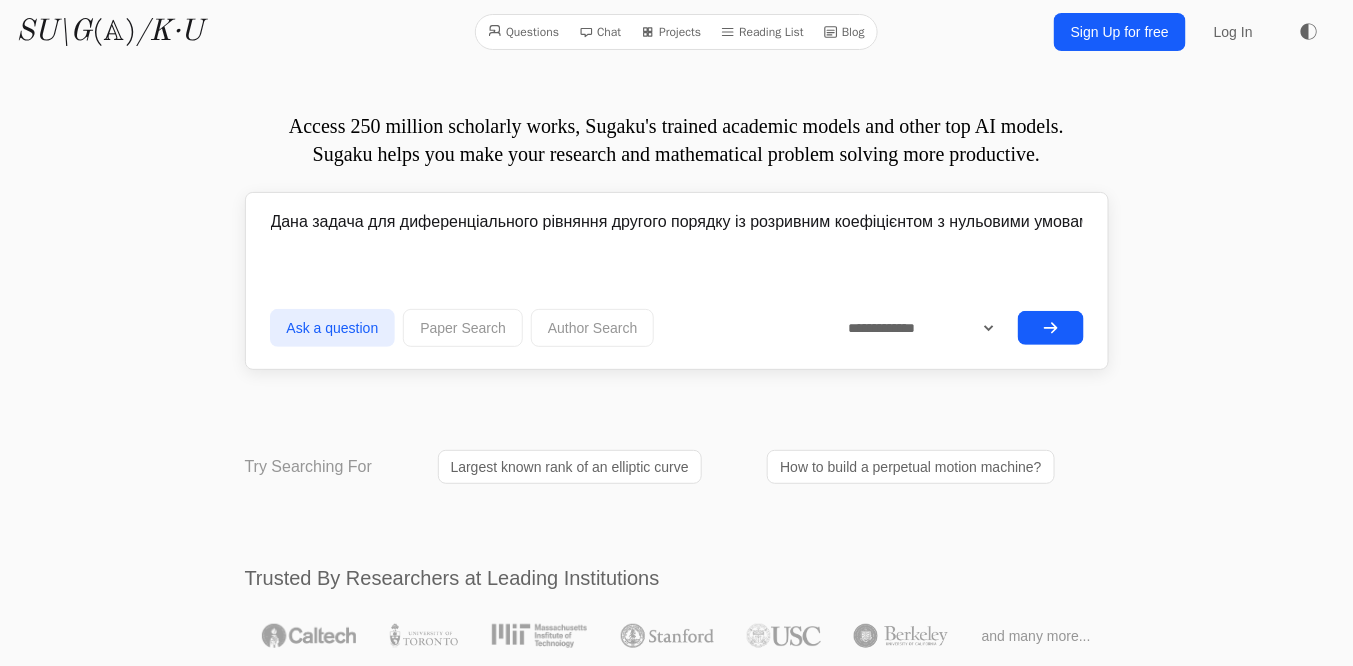 click on "Дана задача для диференціального рівняння другого порядку із розривним коефіцієнтом з нульовими умовами на краях. Означіть функцію гріна" at bounding box center [677, 222] 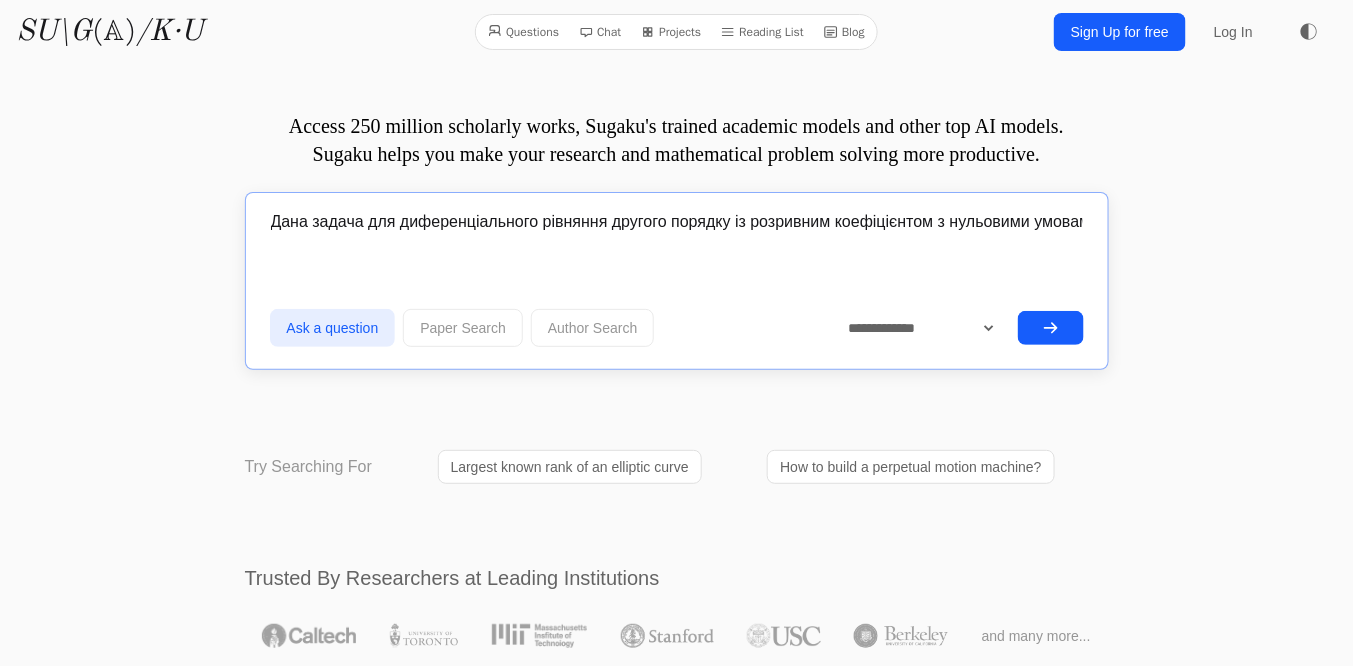 click on "Дана задача для диференціального рівняння другого порядку із розривним коефіцієнтом з нульовими умовами на краях. Означіть функцію гріна" at bounding box center (677, 222) 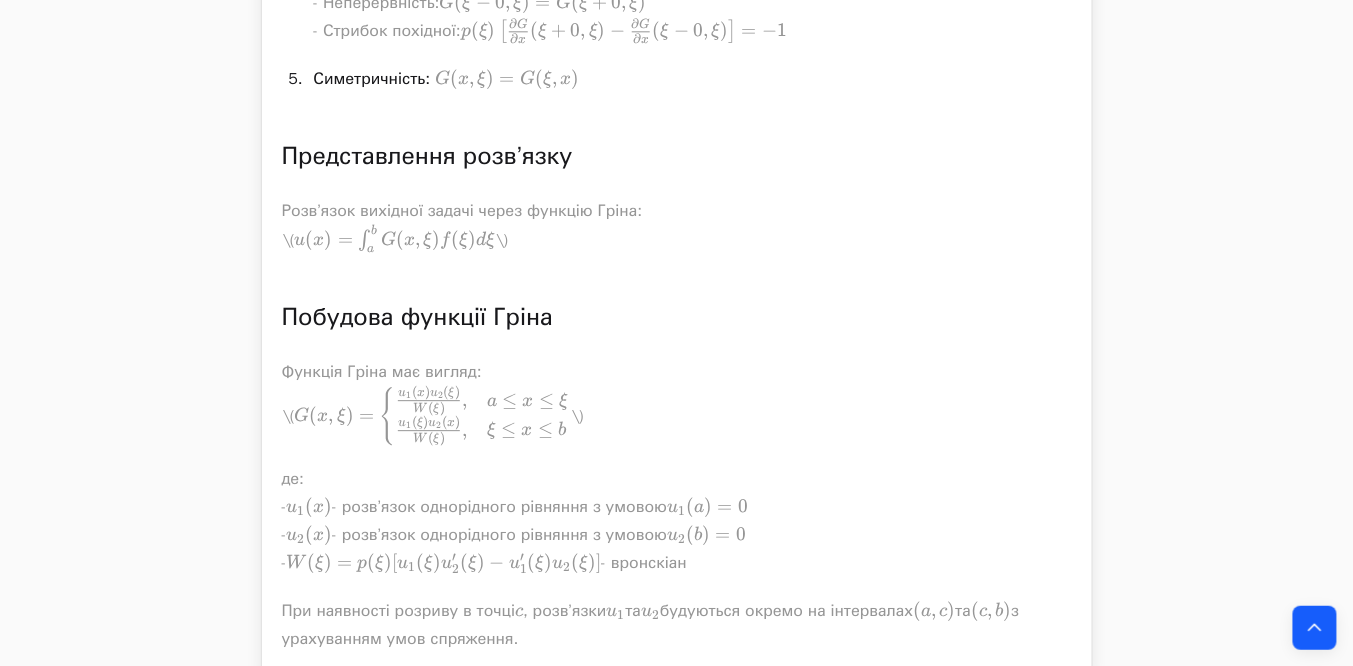 scroll, scrollTop: 1434, scrollLeft: 0, axis: vertical 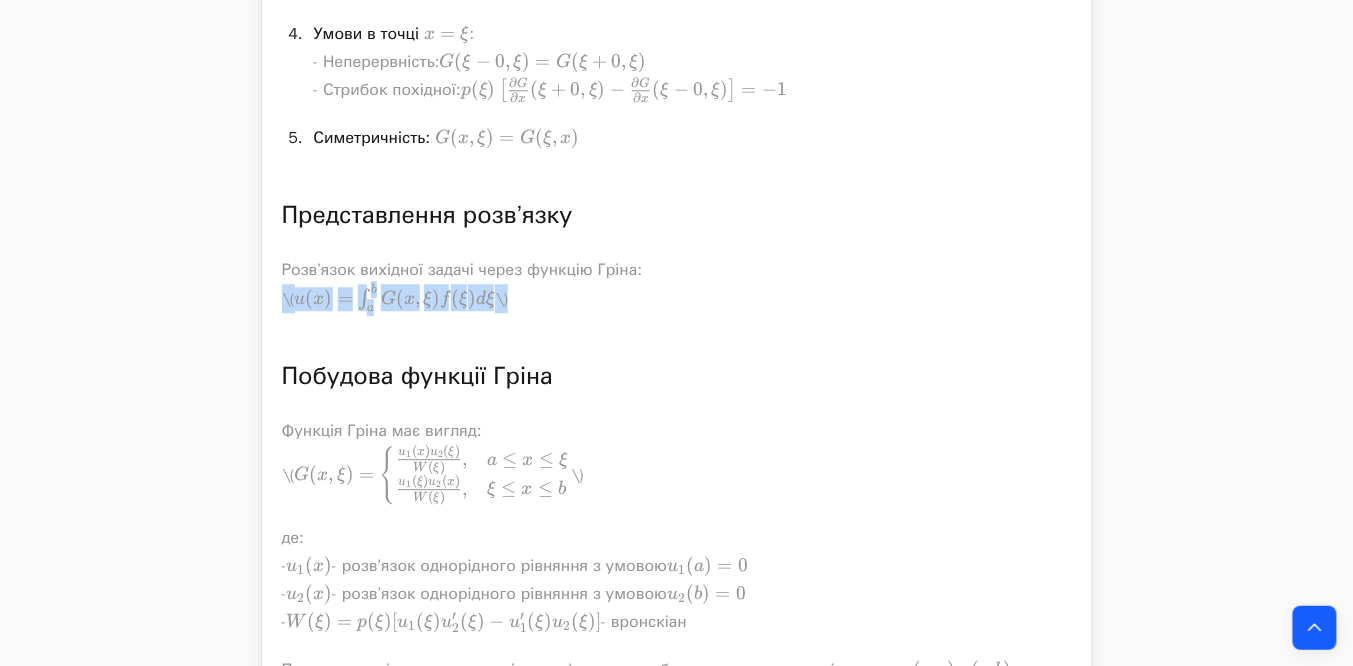 drag, startPoint x: 506, startPoint y: 294, endPoint x: 283, endPoint y: 294, distance: 223 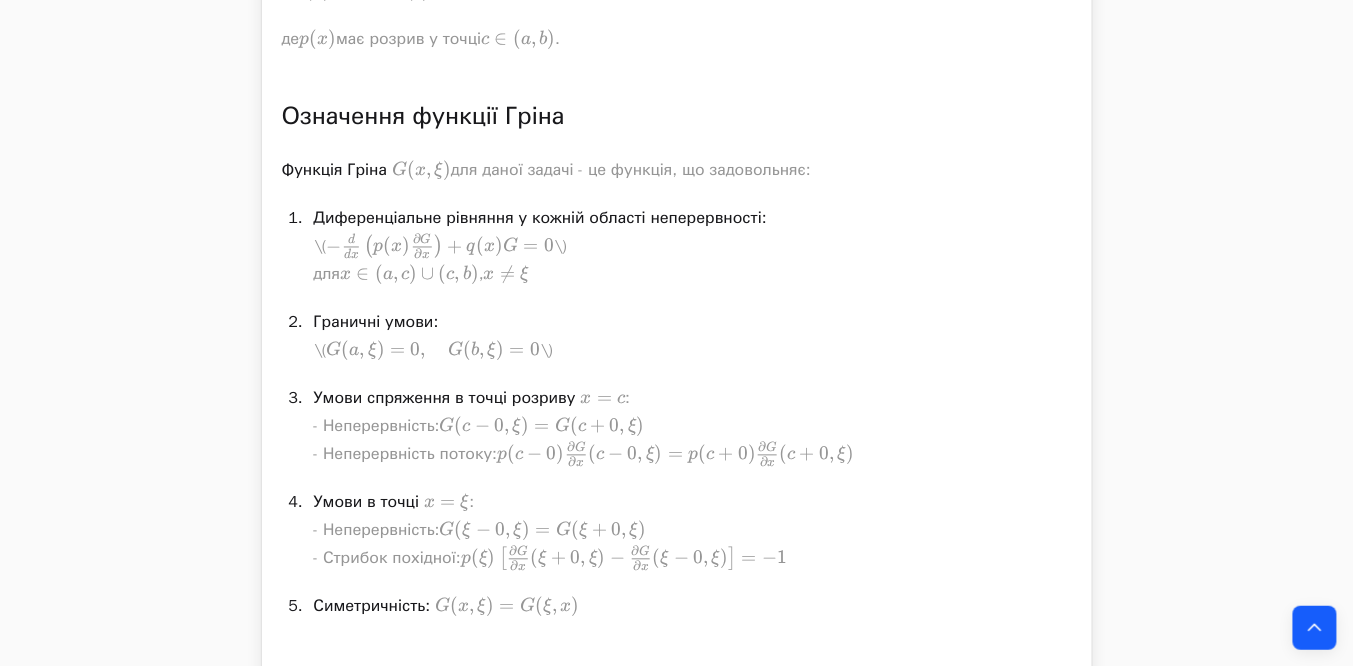 scroll, scrollTop: 1194, scrollLeft: 0, axis: vertical 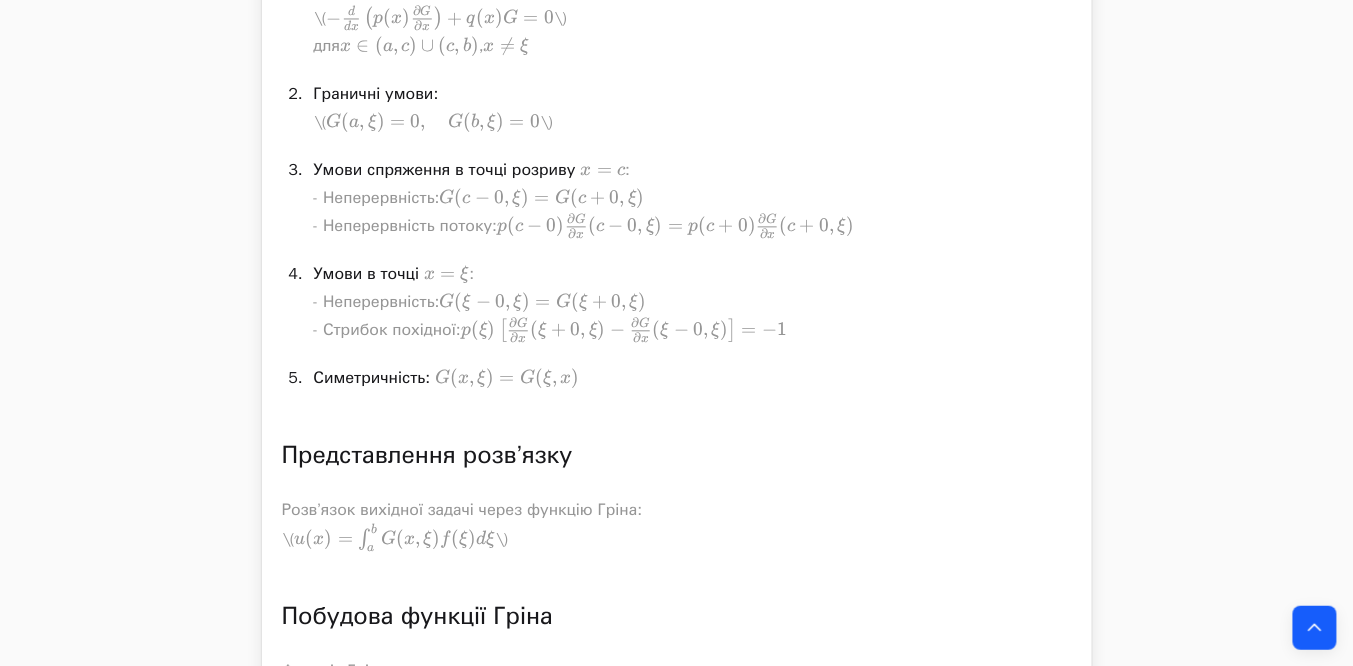 click on "Умови в точці   x = ξ x = \xi x = ξ :
- Неперервність:  G ( ξ − 0 , ξ ) = G ( ξ + 0 , ξ ) G(\xi-0,\xi) = G(\xi+0,\xi) G ( ξ − 0 , ξ ) = G ( ξ + 0 , ξ )
- Стрибок похідної:  p ( ξ ) [ ∂ G ∂ x ( ξ + 0 , ξ ) − ∂ G ∂ x ( ξ − 0 , ξ ) ] = − 1 p(\xi)\left[\frac{\partial G}{\partial x}(\xi+0,\xi) - \frac{\partial G}{\partial x}(\xi-0,\xi)\right] = -1 p ( ξ ) [ ∂ x ∂ G ​ ( ξ + 0 , ξ ) − ∂ x ∂ G ​ ( ξ − 0 , ξ ) ] = − 1" at bounding box center [693, 302] 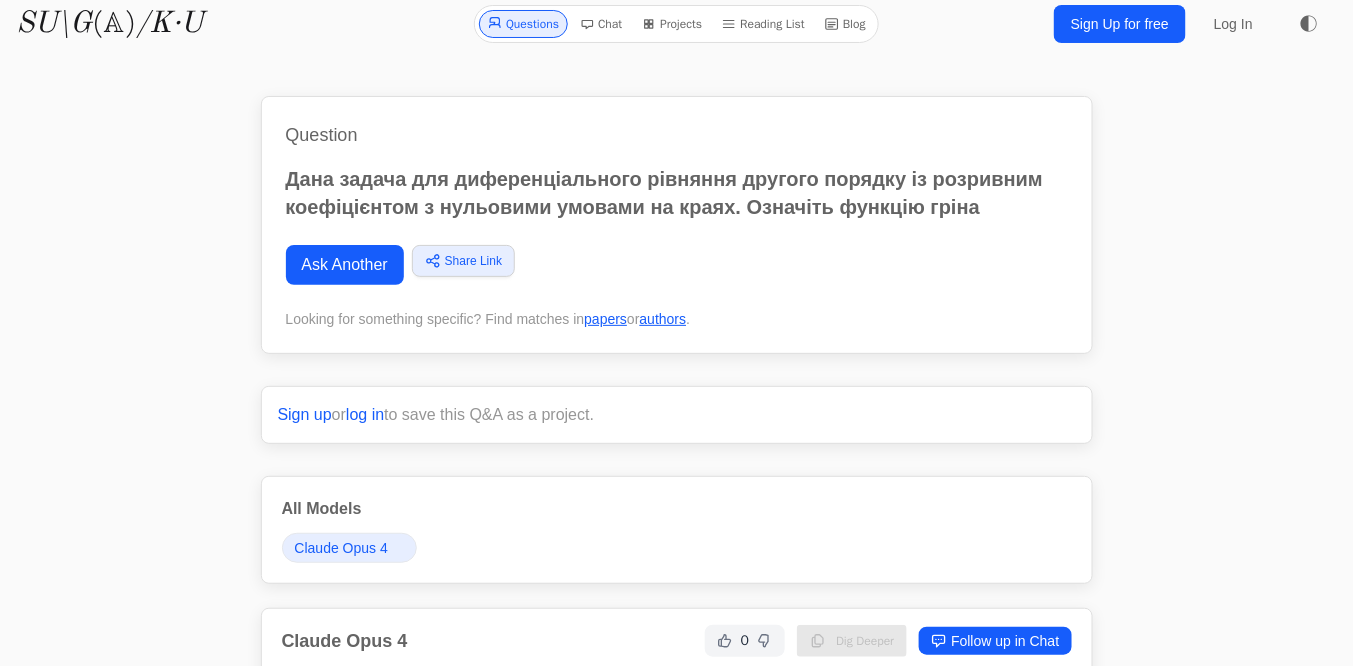 scroll, scrollTop: 0, scrollLeft: 0, axis: both 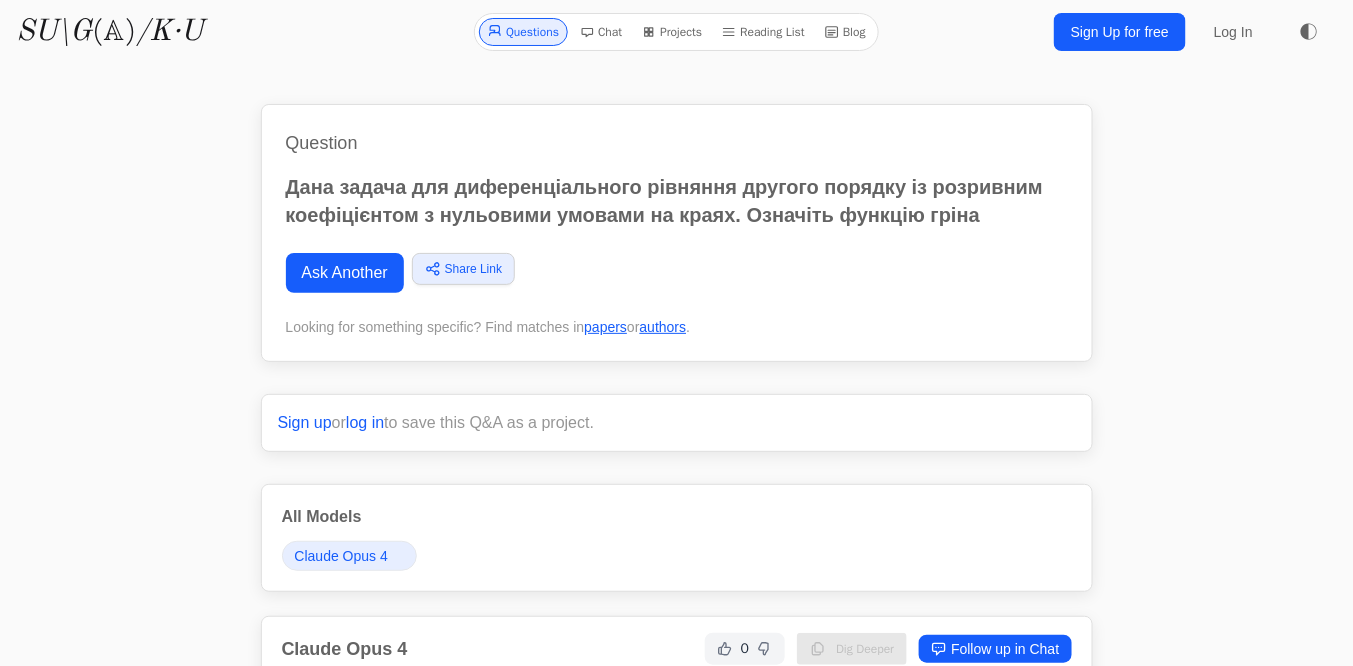 click on "Дана задача для диференціального рівняння другого порядку із розривним коефіцієнтом з нульовими умовами на краях. Означіть функцію гріна" at bounding box center [677, 201] 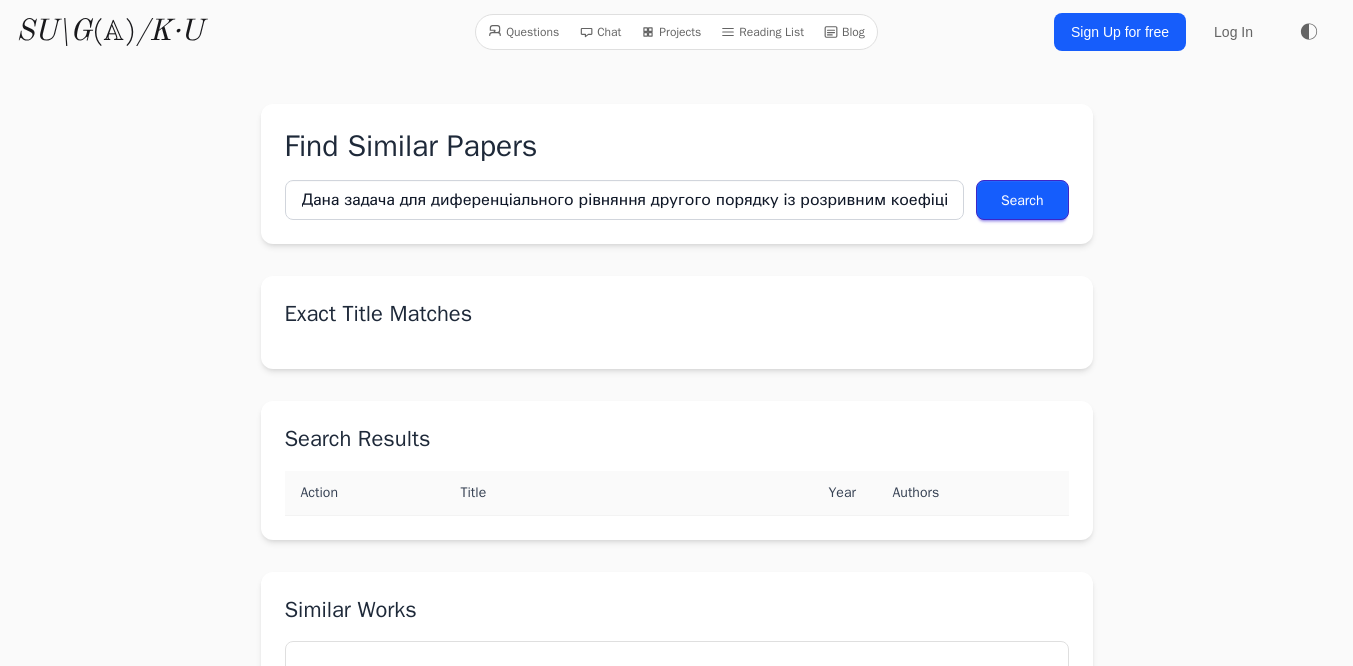 scroll, scrollTop: 0, scrollLeft: 0, axis: both 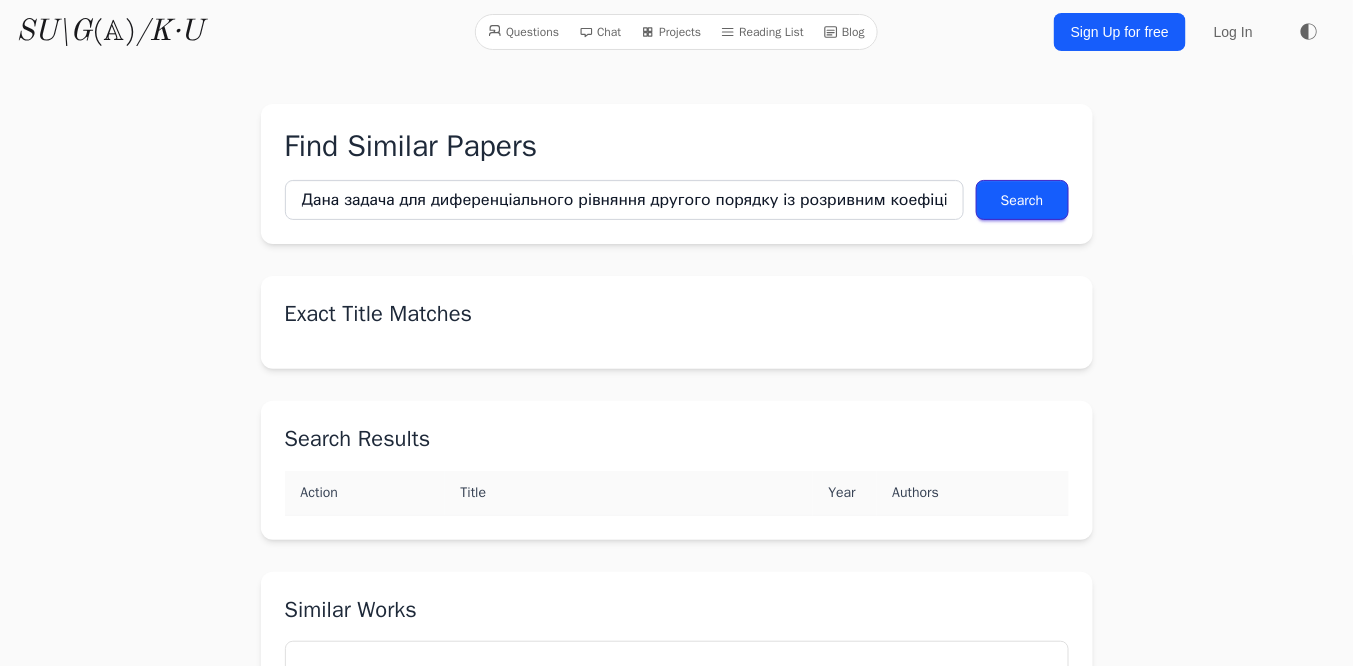 click on "Search" at bounding box center [1022, 200] 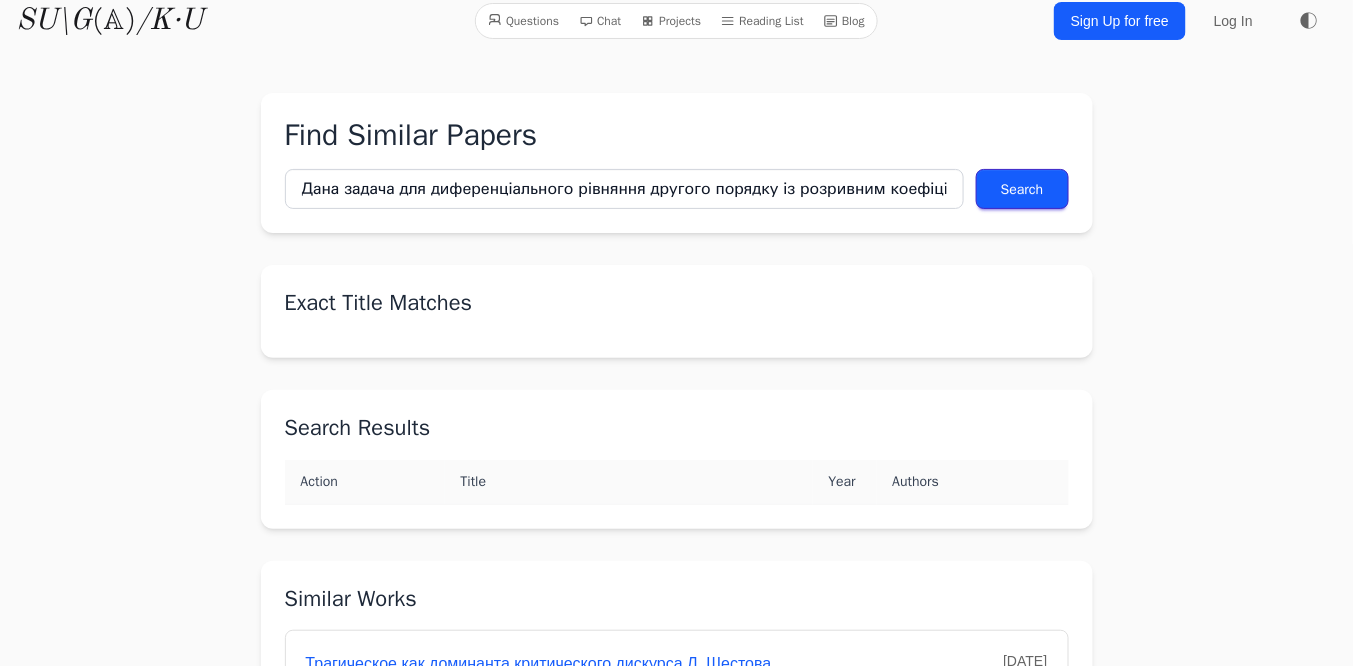 scroll, scrollTop: 0, scrollLeft: 0, axis: both 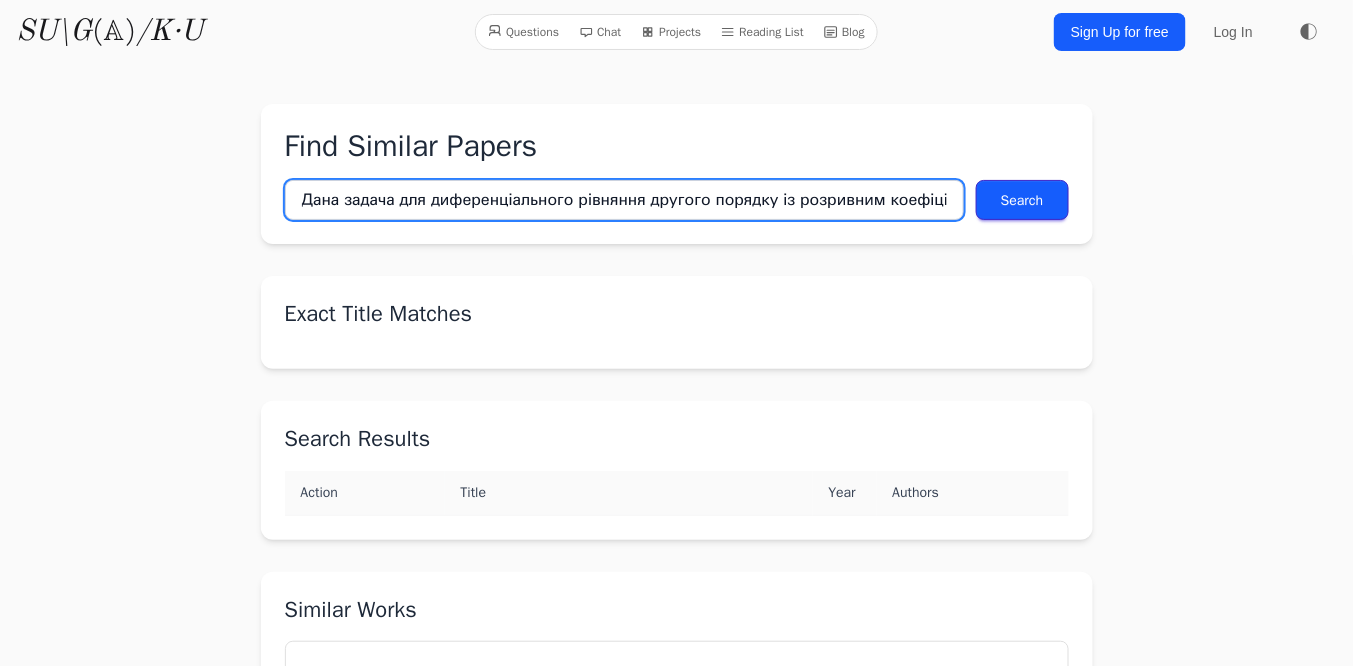 click on "Дана задача для диференціального рівняння другого порядку із розривним коефіцієнтом з нульовими умовами на краях. Означіть функцію гріна" at bounding box center [625, 200] 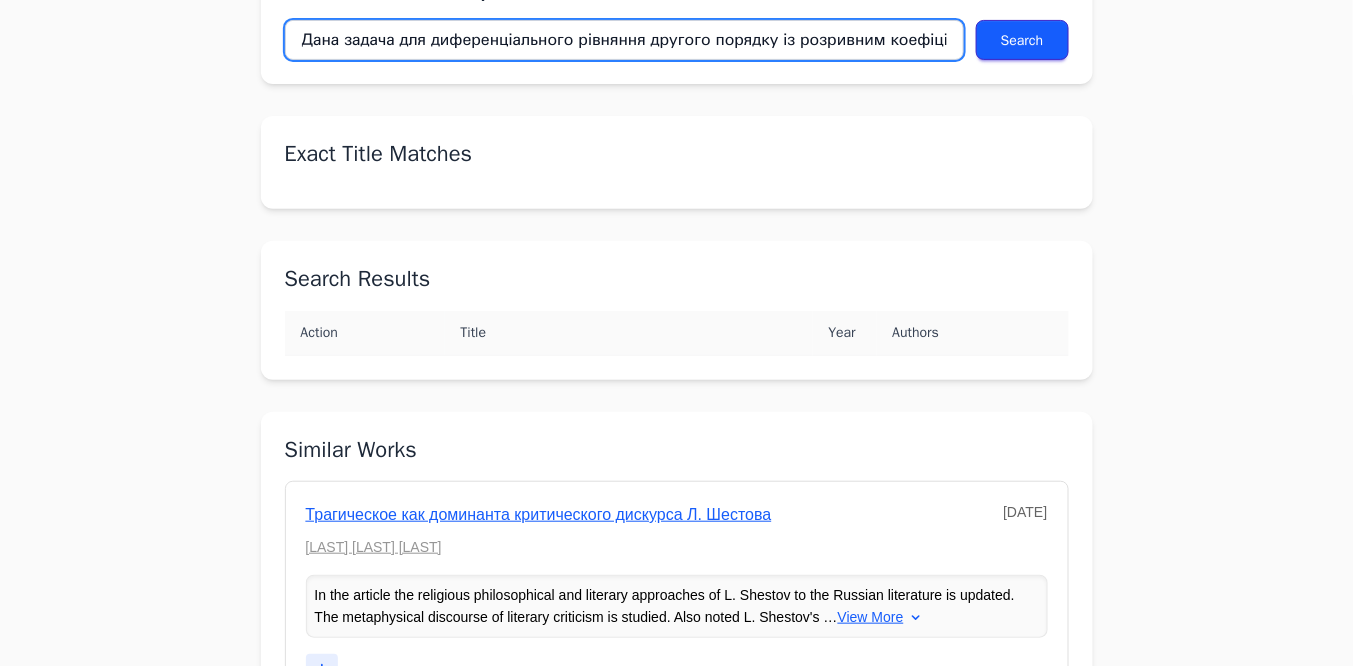 scroll, scrollTop: 0, scrollLeft: 0, axis: both 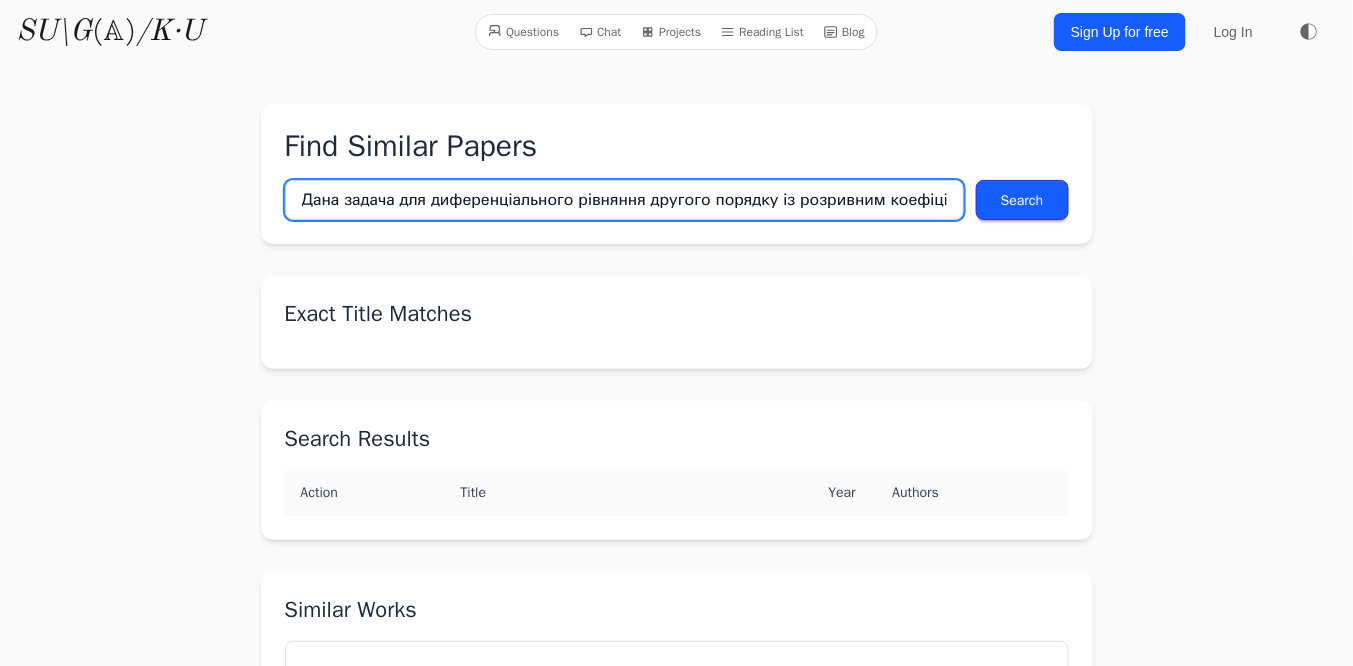 click on "Дана задача для диференціального рівняння другого порядку із розривним коефіцієнтом з нульовими умовами на краях. Означіть функцію гріна" at bounding box center (625, 200) 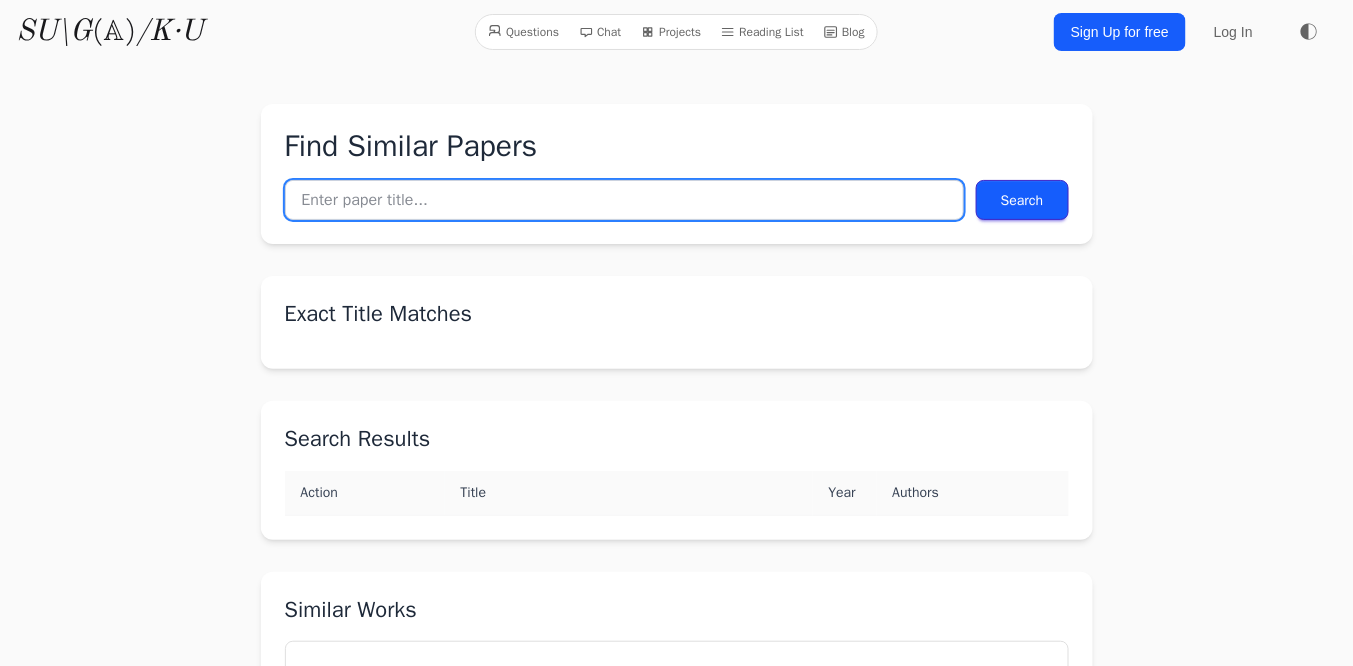 type 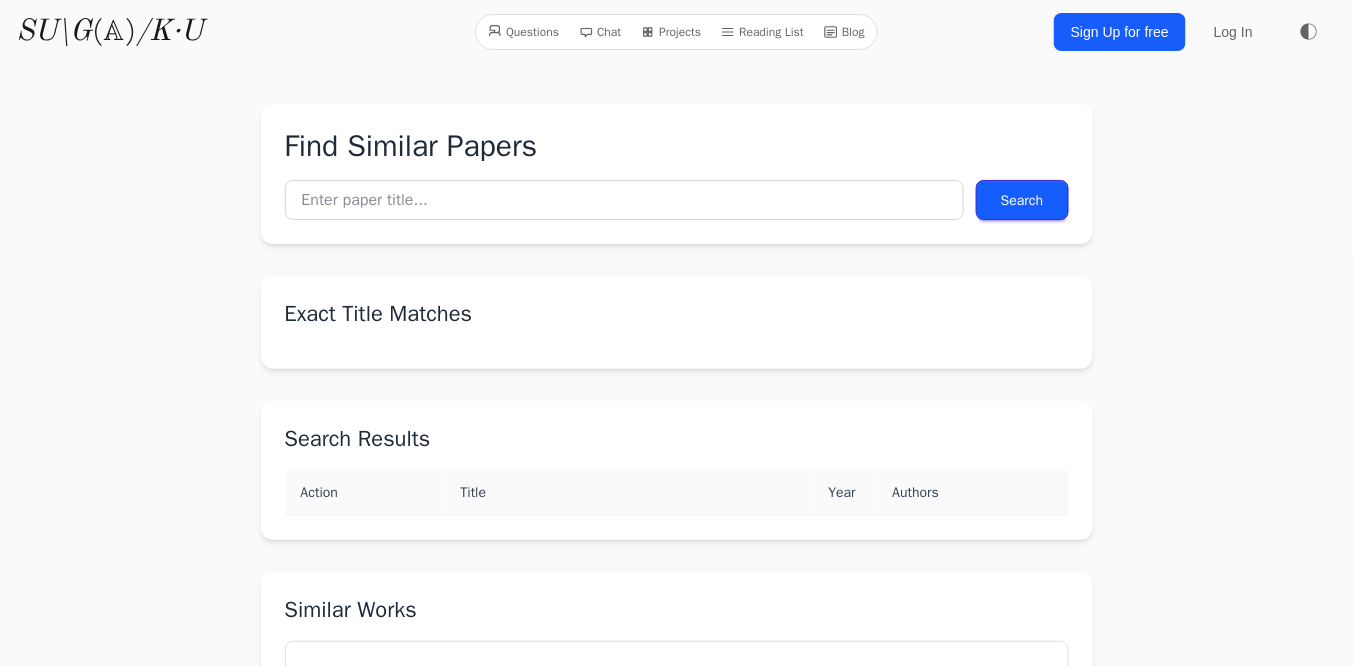 click on "SU\G (𝔸) /K·U" at bounding box center (109, 32) 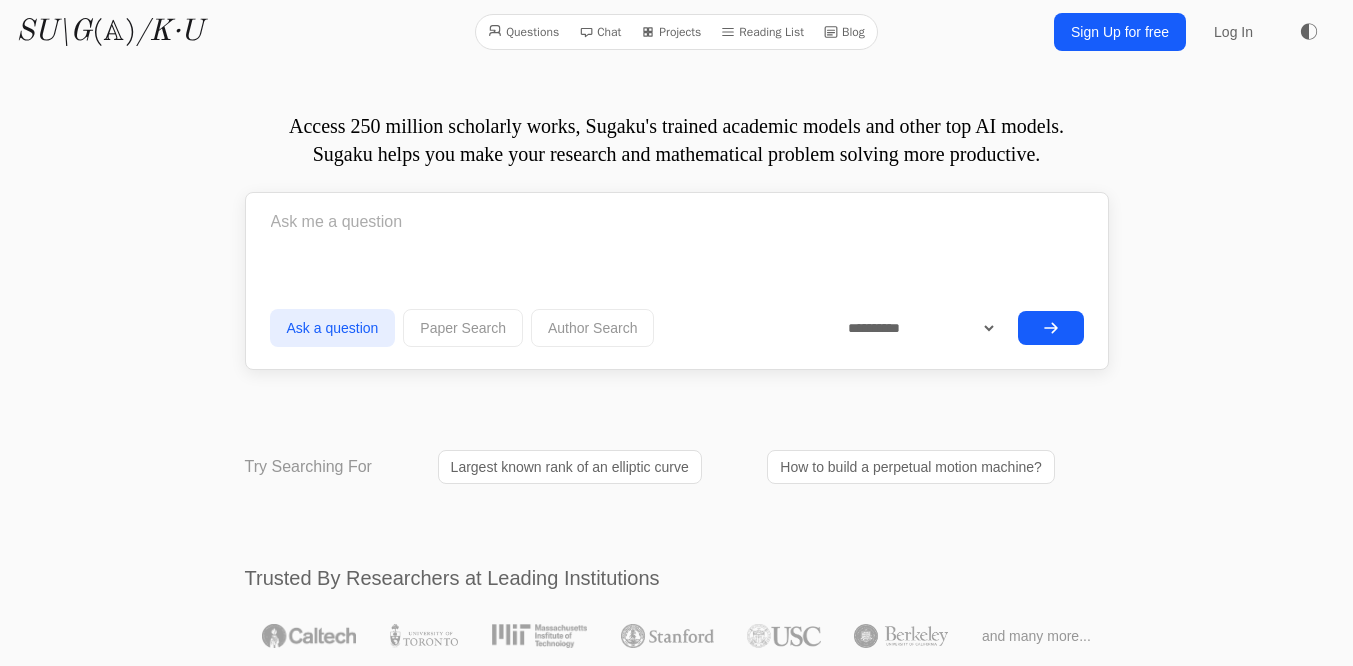 scroll, scrollTop: 0, scrollLeft: 0, axis: both 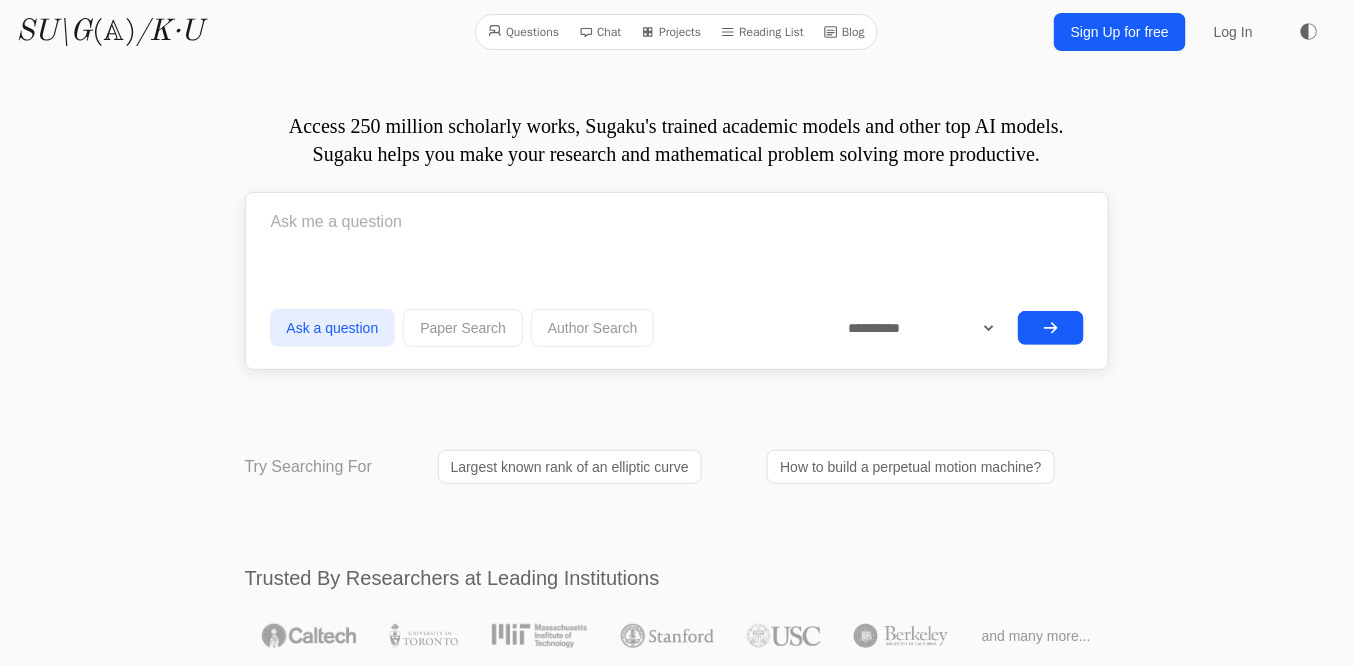 click at bounding box center [677, 222] 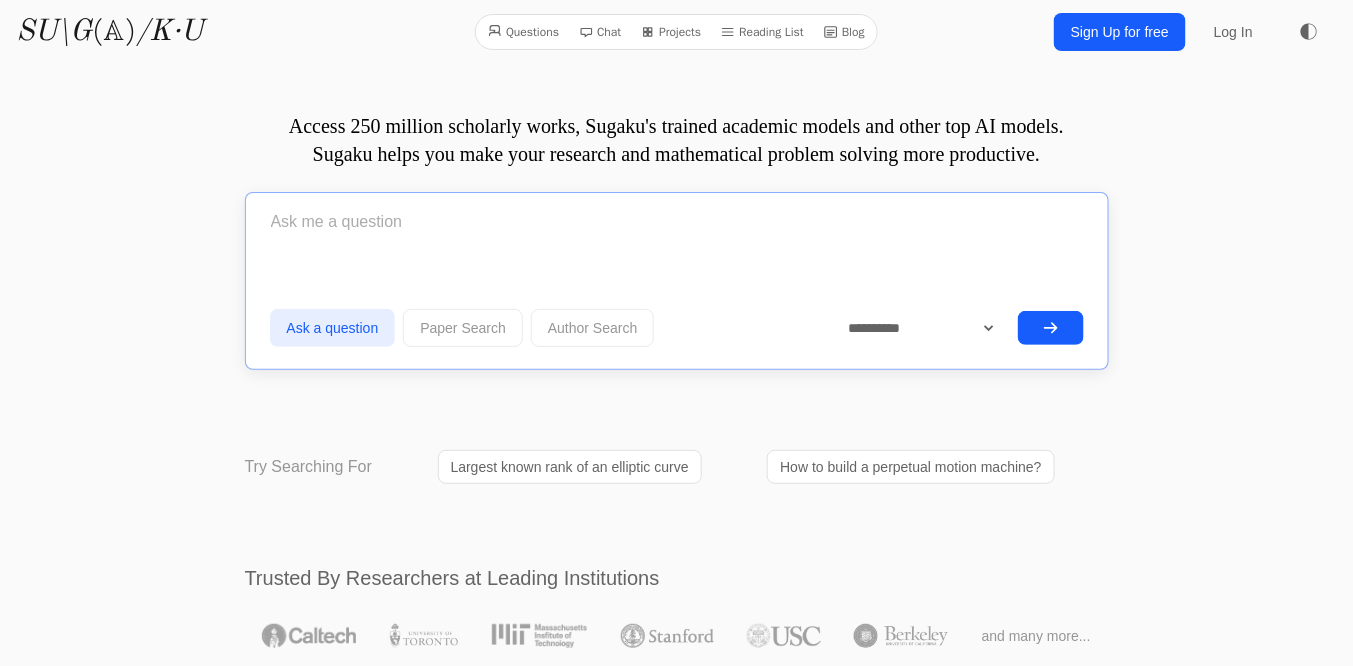 paste on "Дана задача для диференціального рівняння другого порядку із розривним коефіцієнтом з нульовими умовами на краях. Означіть функцію гріна" 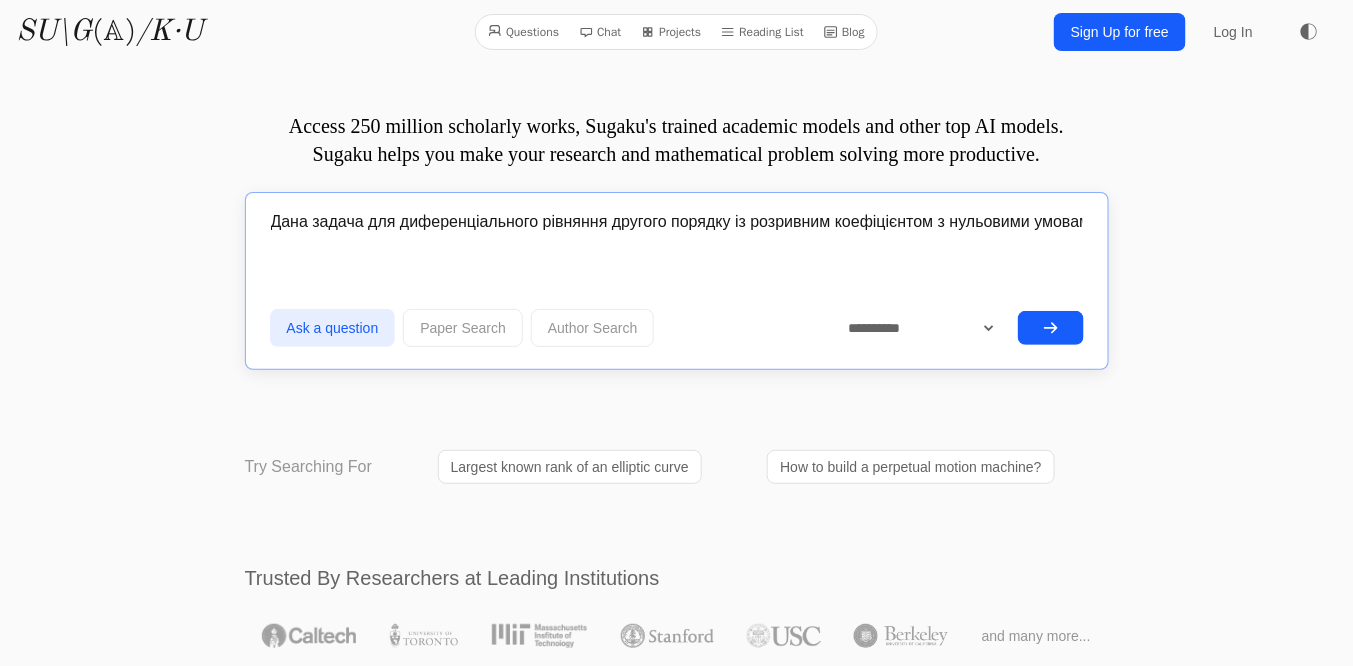 scroll, scrollTop: 0, scrollLeft: 263, axis: horizontal 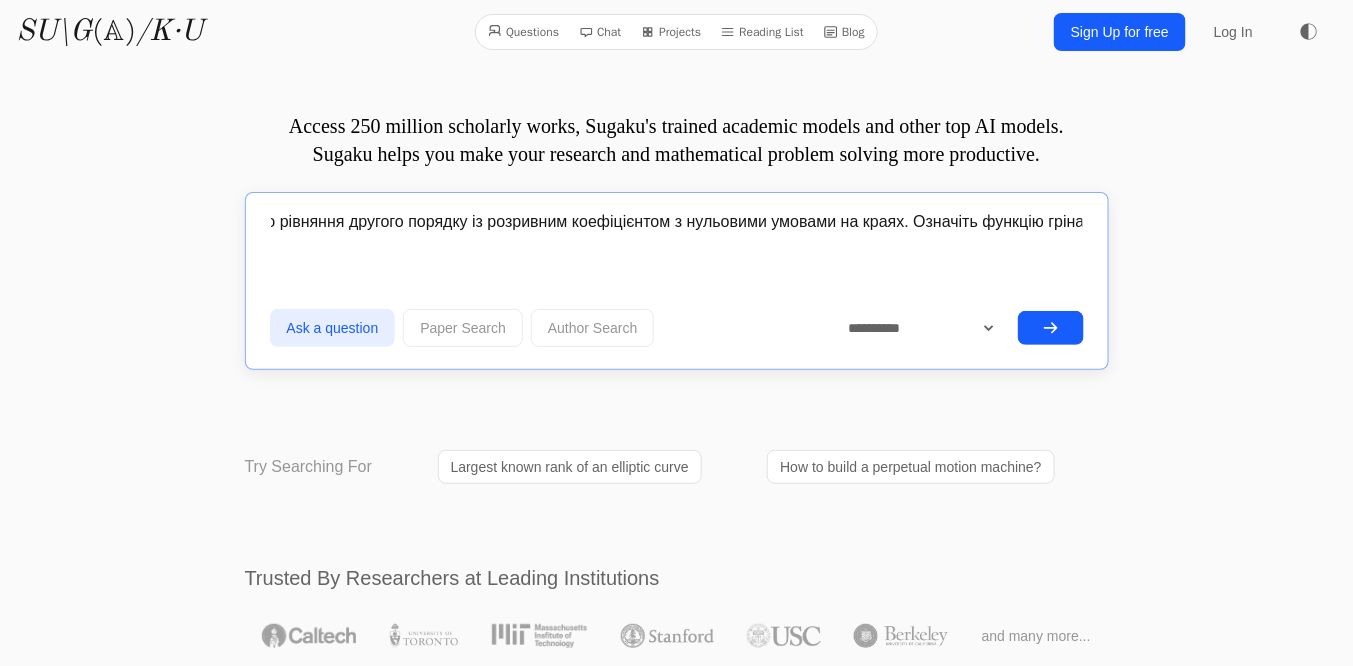click on "Дана задача для диференціального рівняння другого порядку із розривним коефіцієнтом з нульовими умовами на краях. Означіть функцію гріна" at bounding box center (677, 222) 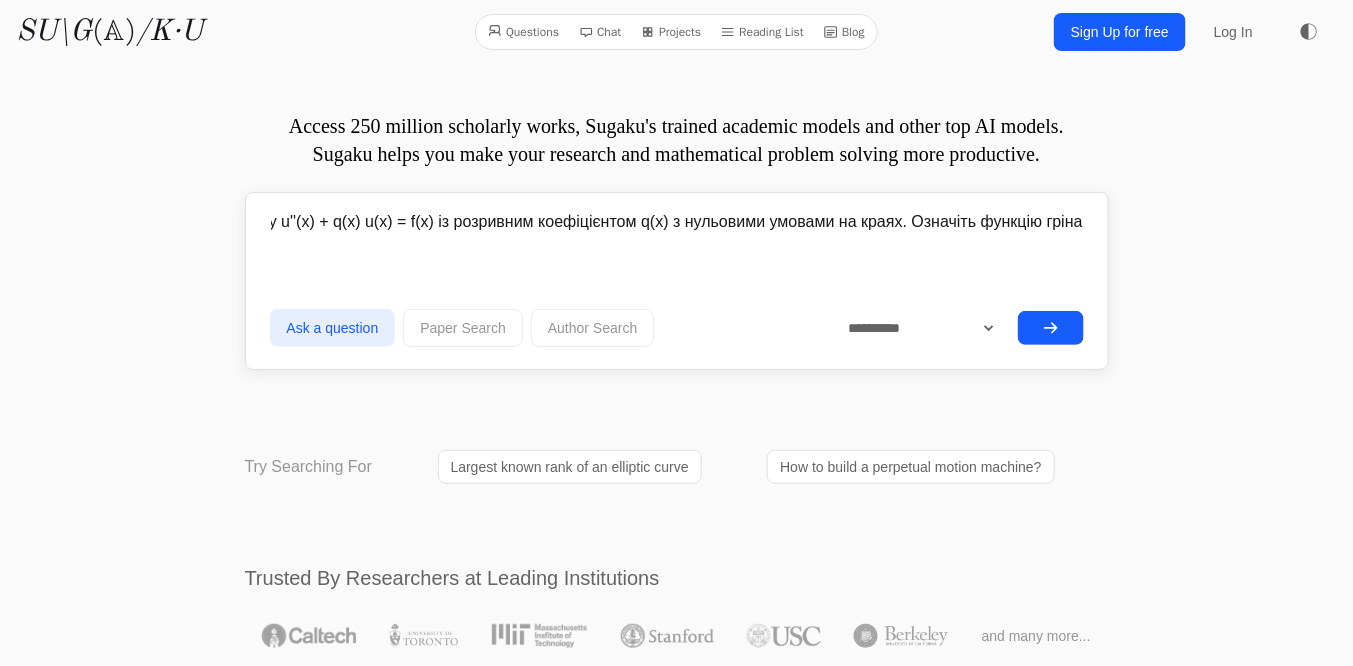 scroll, scrollTop: 0, scrollLeft: 0, axis: both 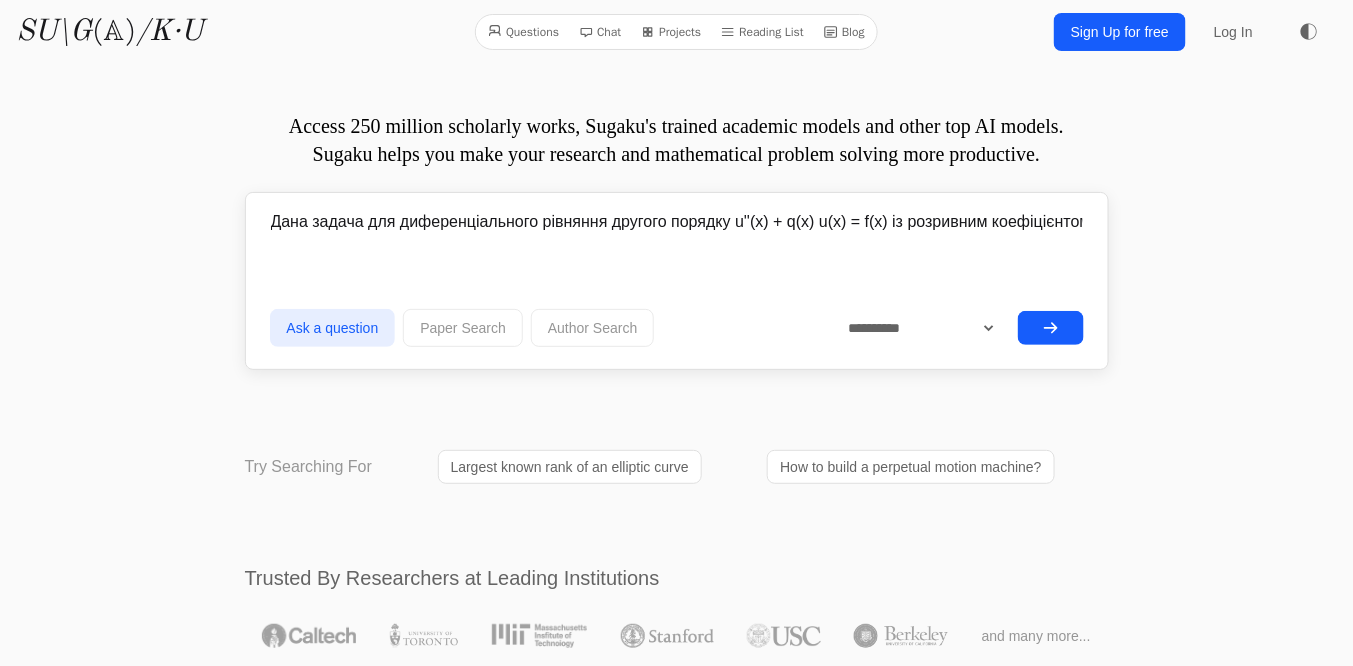 click at bounding box center (309, 636) 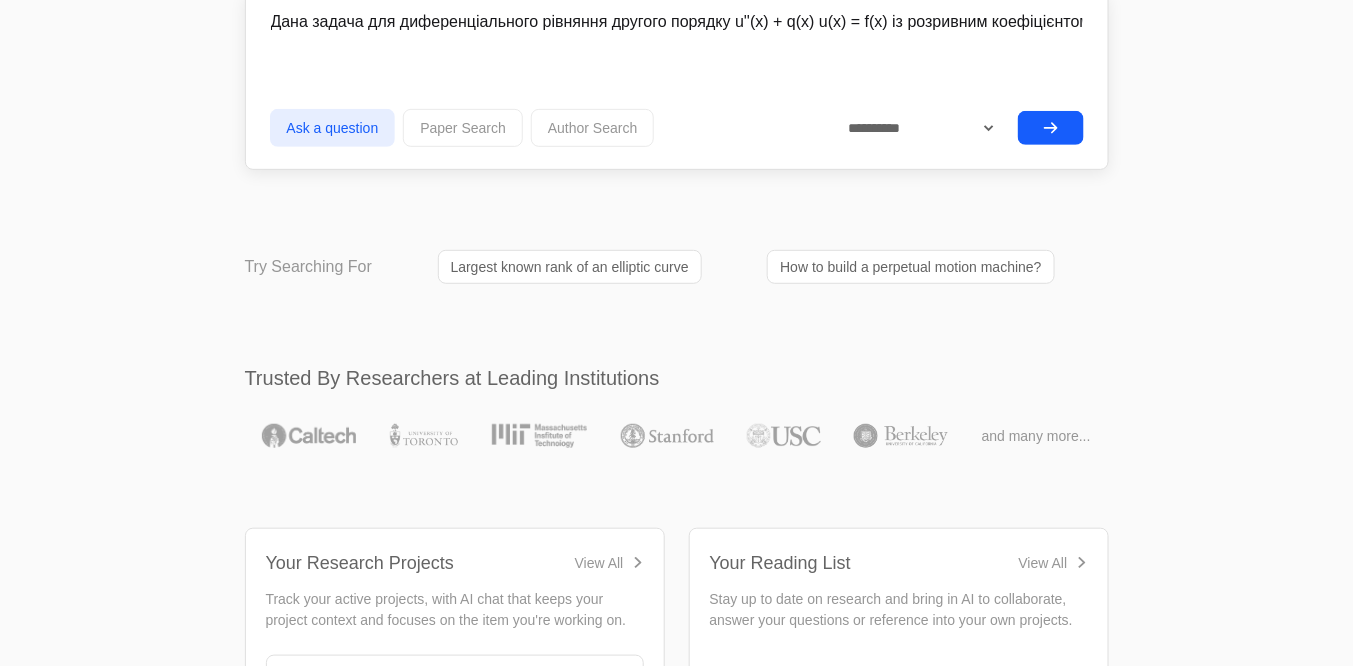 scroll, scrollTop: 160, scrollLeft: 0, axis: vertical 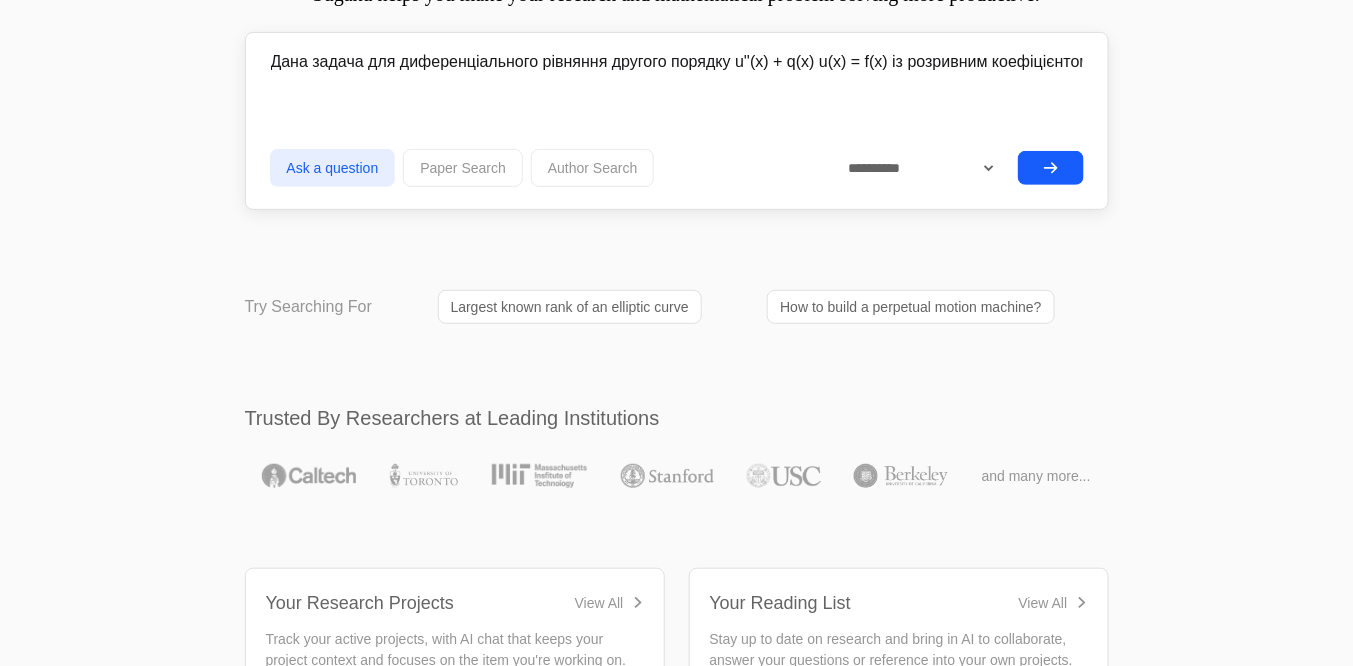 click on "Дана задача для диференціального рівняння другого порядку u''(x) + q(x) u(x) = f(x) із розривним коефіцієнтом q(x) з нульовими умовами на краях. Означіть функцію гріна" at bounding box center [677, 62] 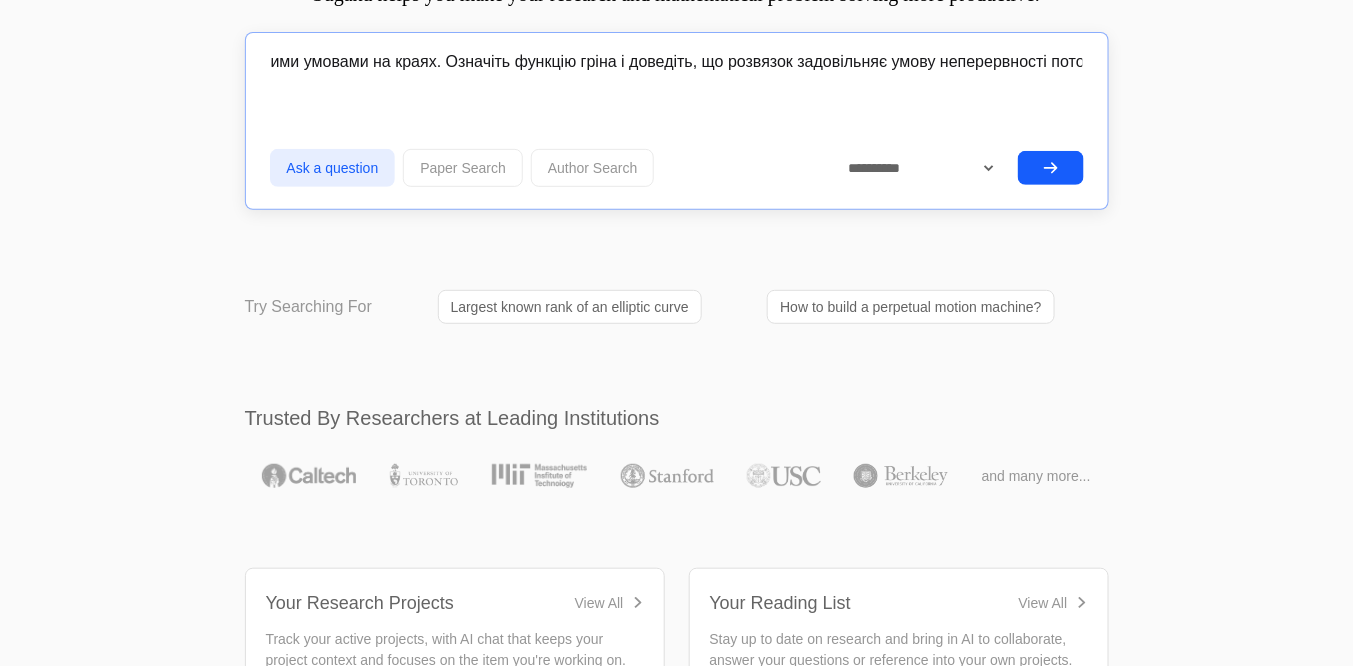 scroll, scrollTop: 0, scrollLeft: 936, axis: horizontal 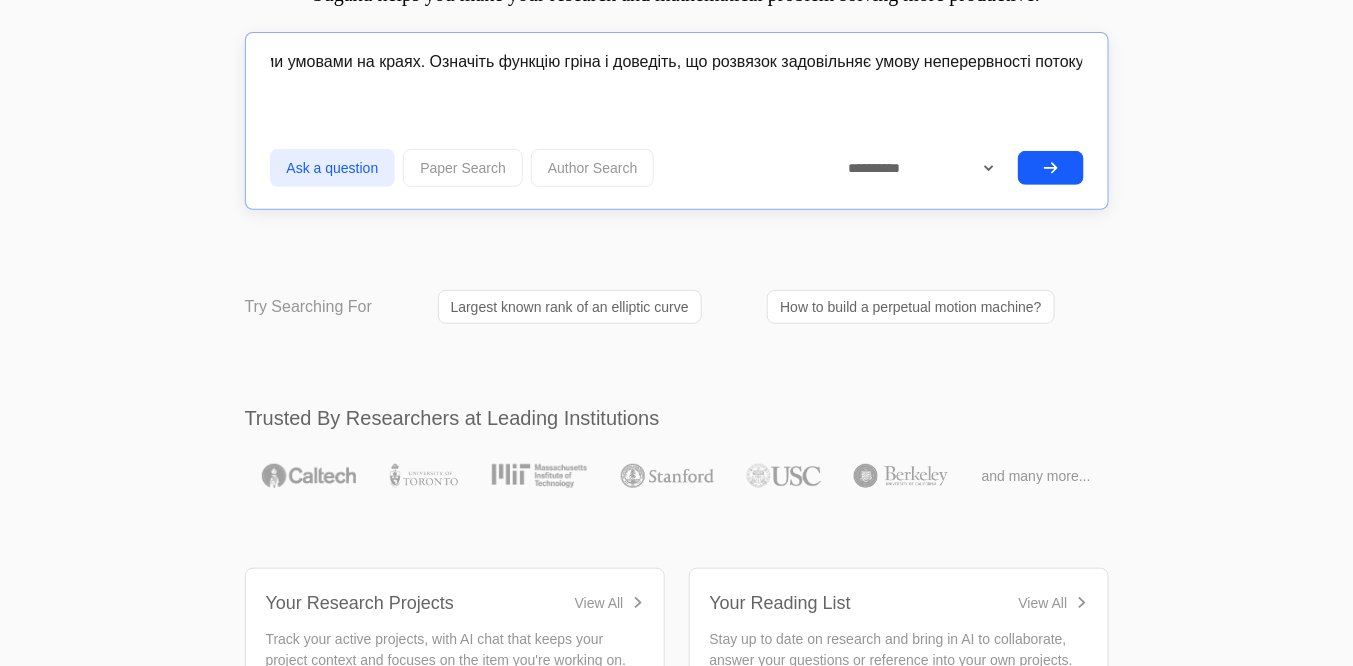 type on "Дана задача для диференціального рівняння другого порядку u''(x) + q(x) u(x) = f(x) із розривним коефіцієнтом q(x) з нульовими умовами на краях. Означіть функцію гріна і доведіть, що розвязок задовільняє умову неперервності потоку" 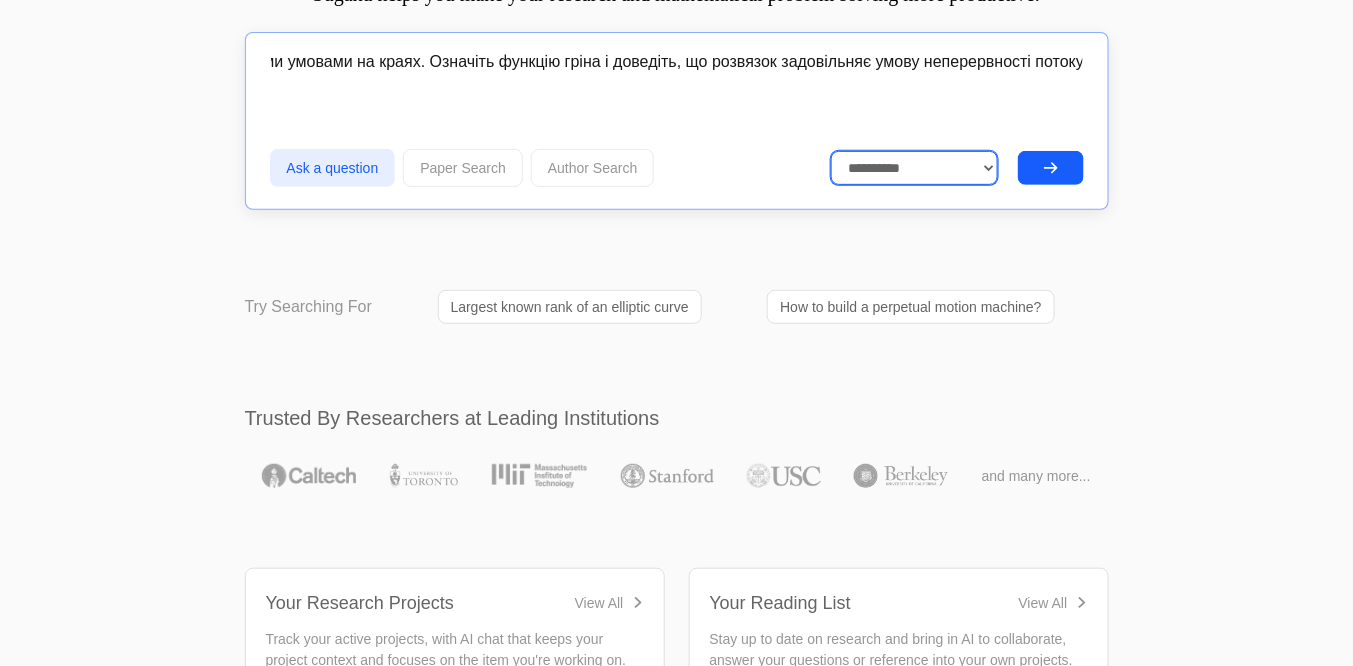 click on "**********" at bounding box center (914, 168) 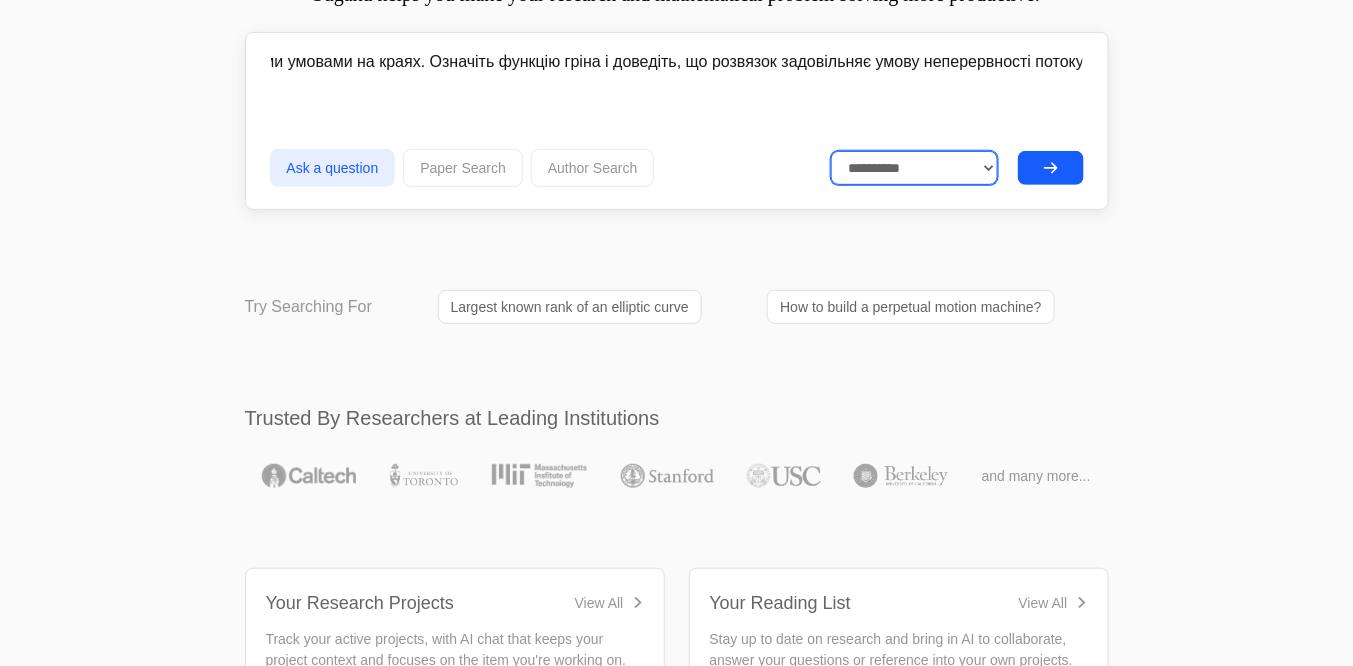 scroll, scrollTop: 0, scrollLeft: 0, axis: both 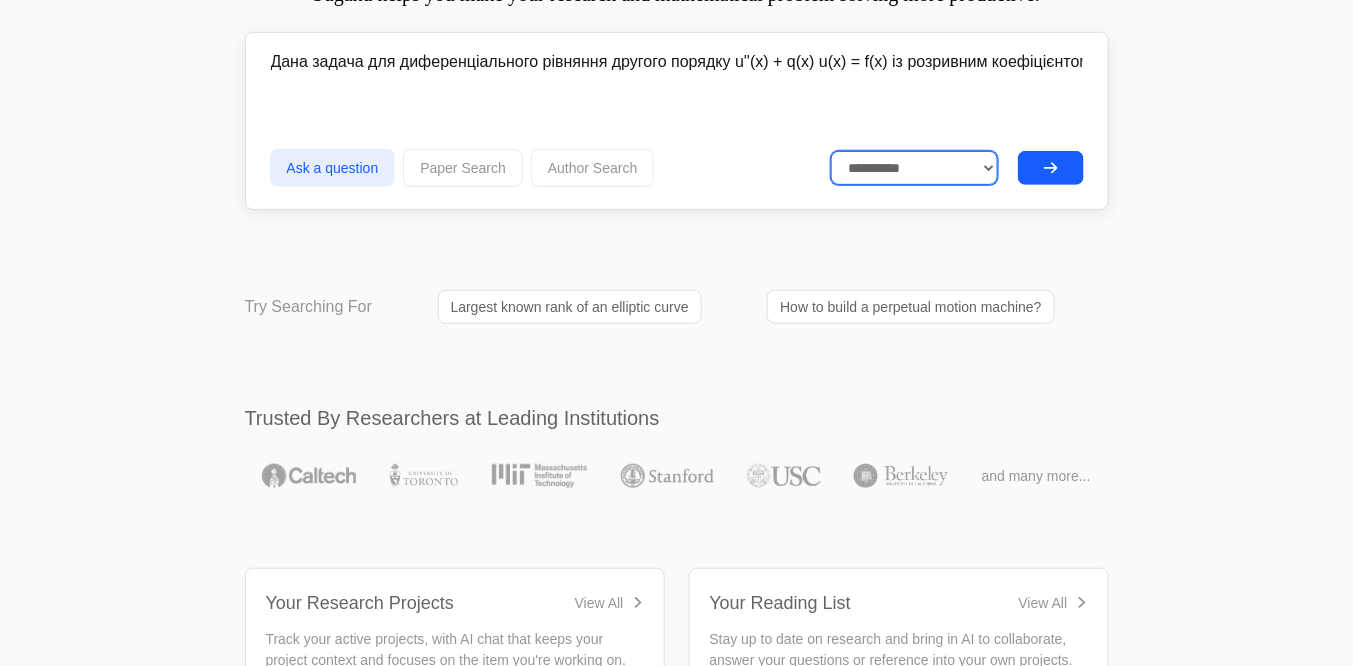 select on "*****" 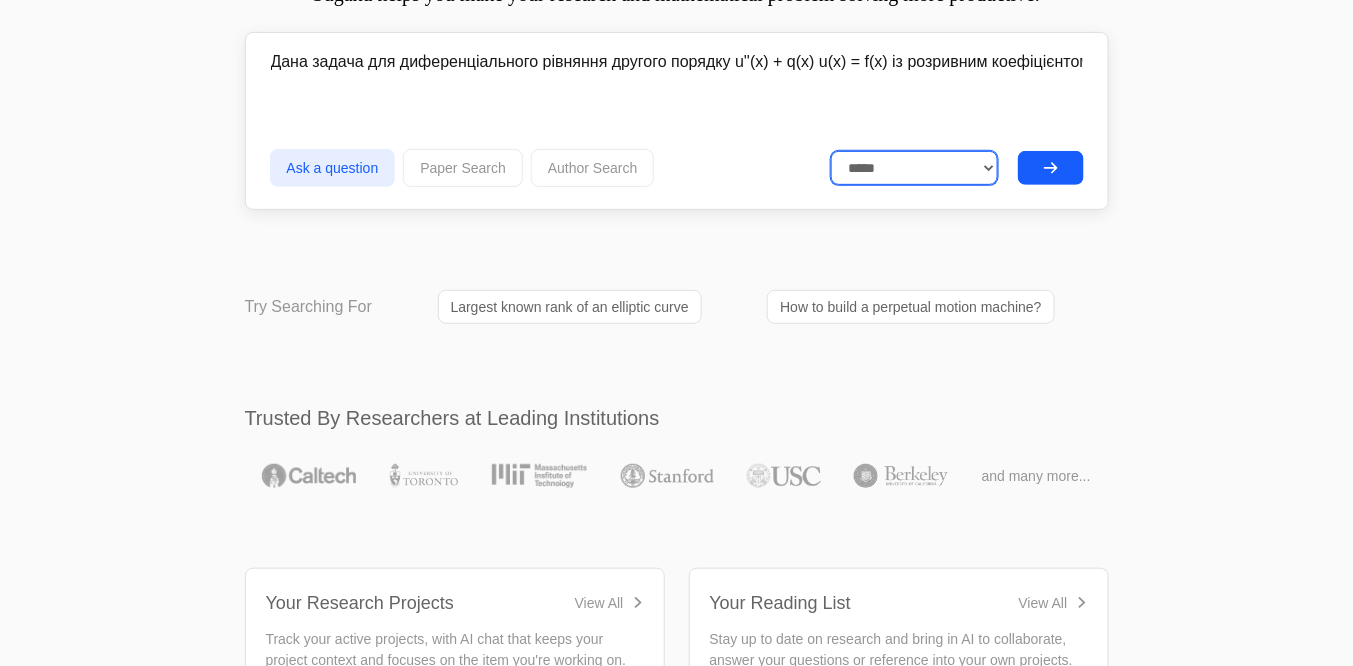 click on "**********" at bounding box center (914, 168) 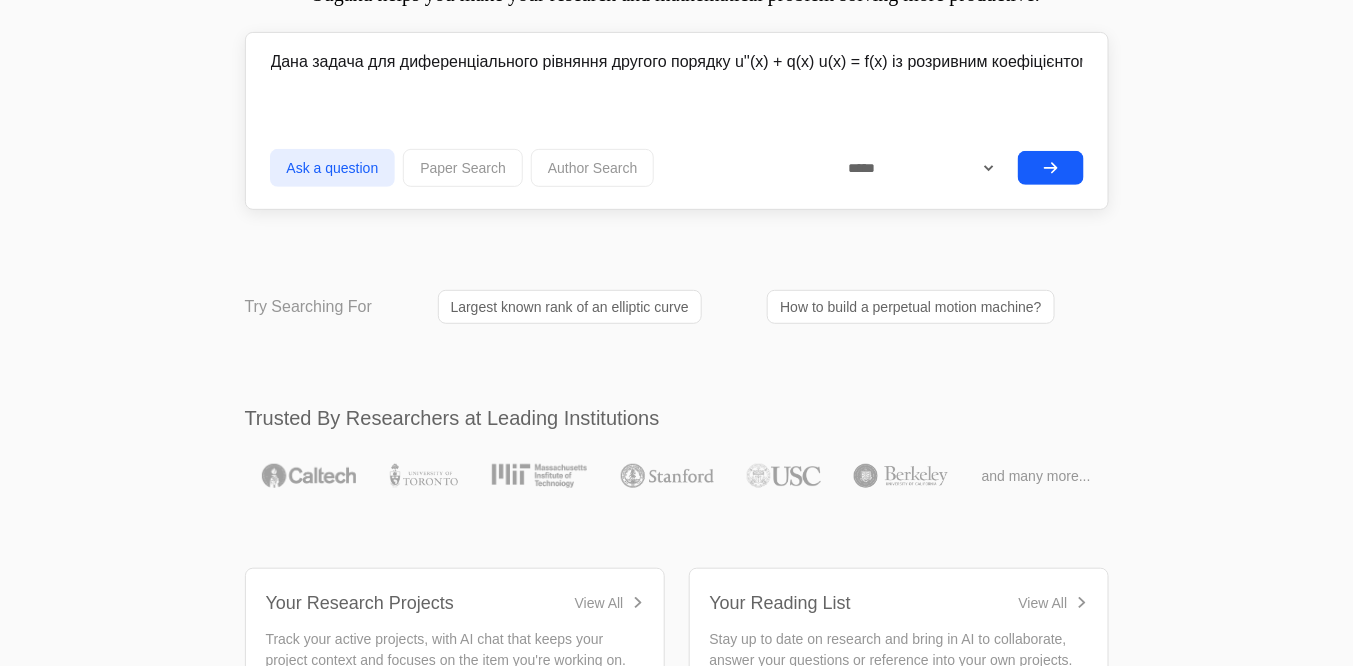 click 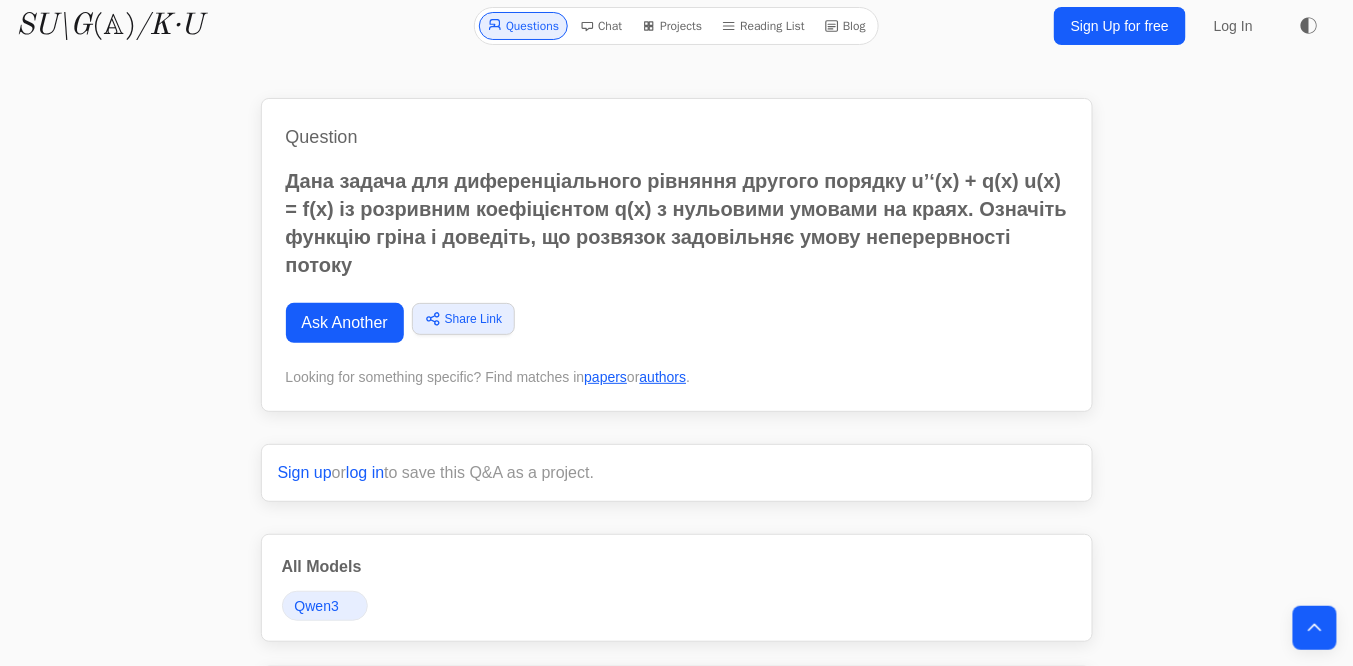 scroll, scrollTop: 0, scrollLeft: 0, axis: both 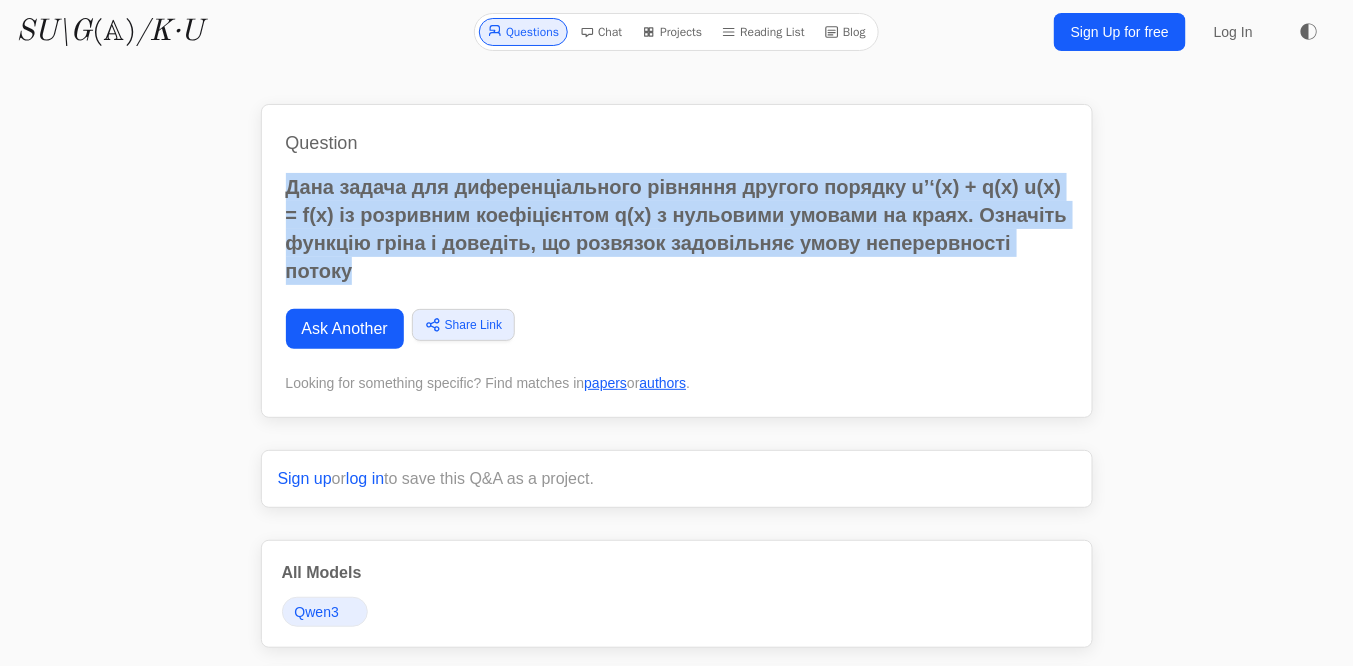 drag, startPoint x: 353, startPoint y: 275, endPoint x: 284, endPoint y: 189, distance: 110.25879 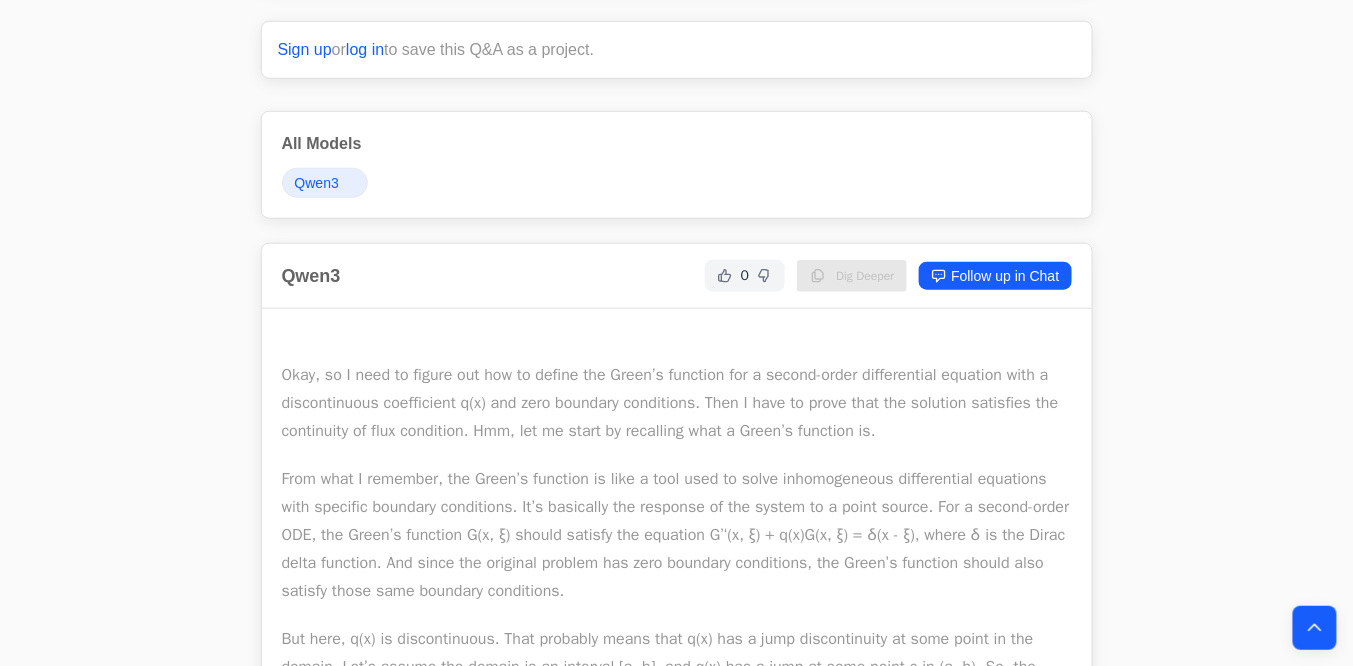 scroll, scrollTop: 400, scrollLeft: 0, axis: vertical 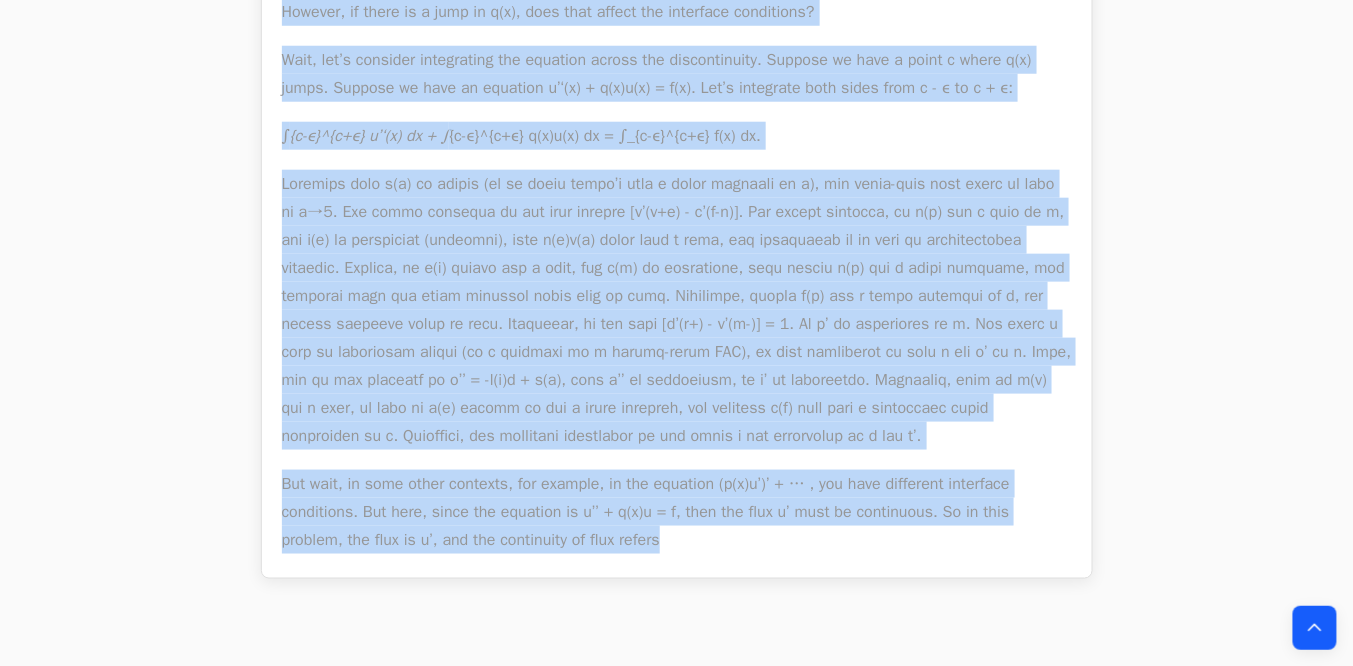 drag, startPoint x: 285, startPoint y: 403, endPoint x: 674, endPoint y: 538, distance: 411.75964 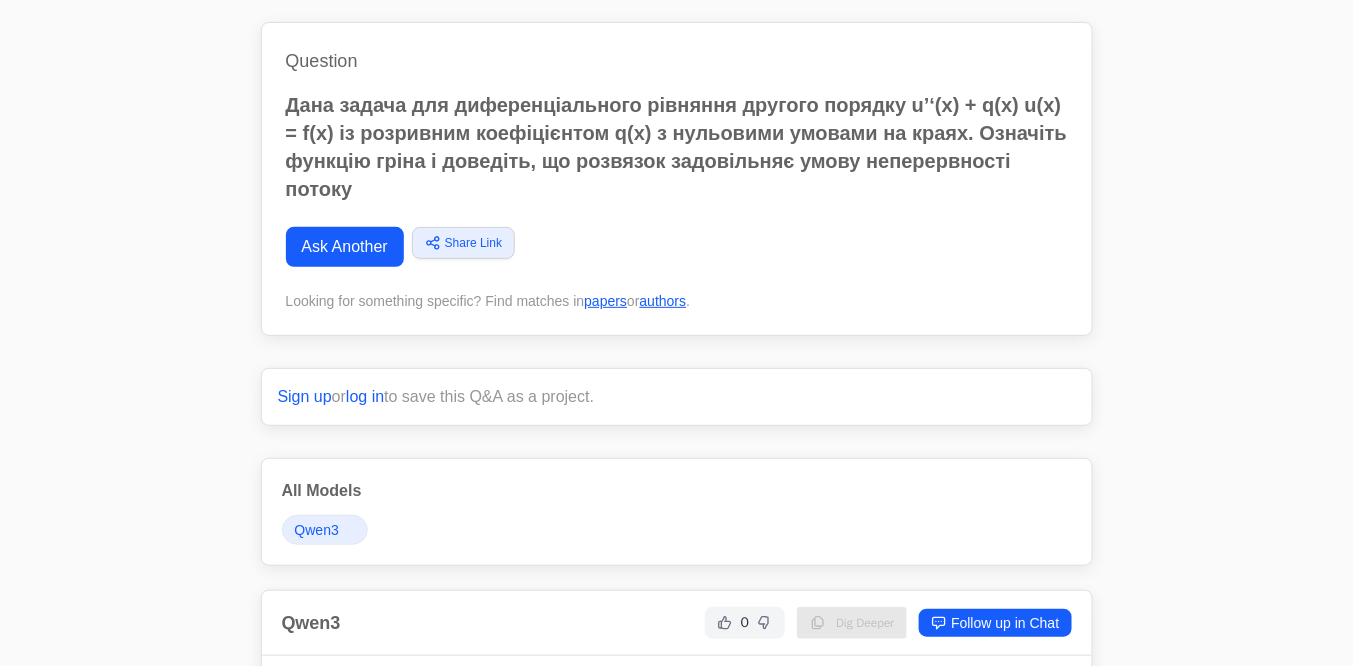 scroll, scrollTop: 80, scrollLeft: 0, axis: vertical 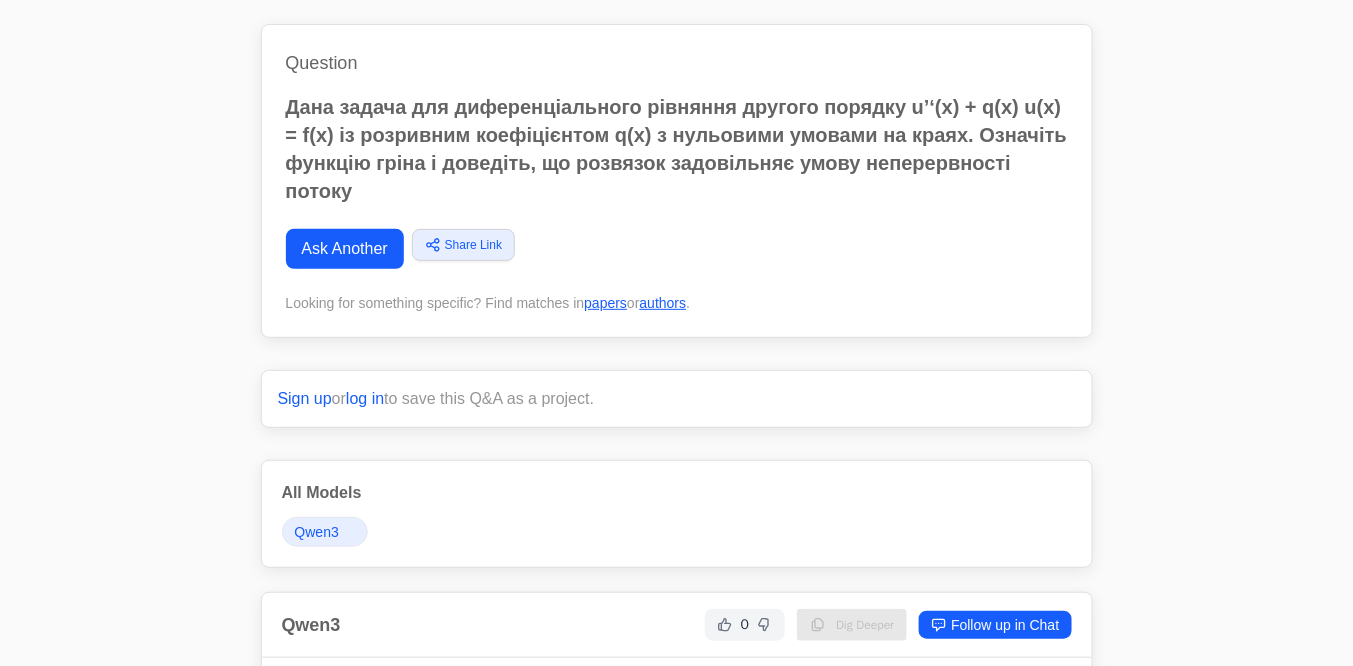 click on "Ask Another" at bounding box center [345, 249] 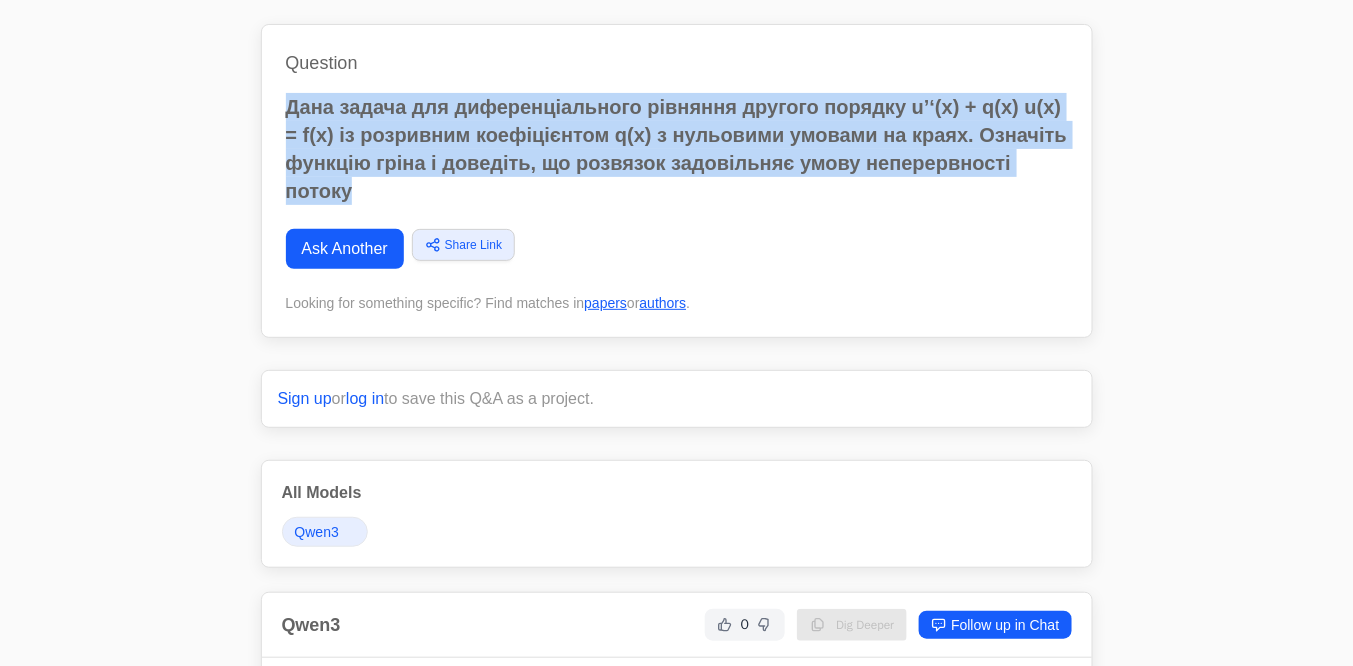 drag, startPoint x: 362, startPoint y: 194, endPoint x: 277, endPoint y: 105, distance: 123.069084 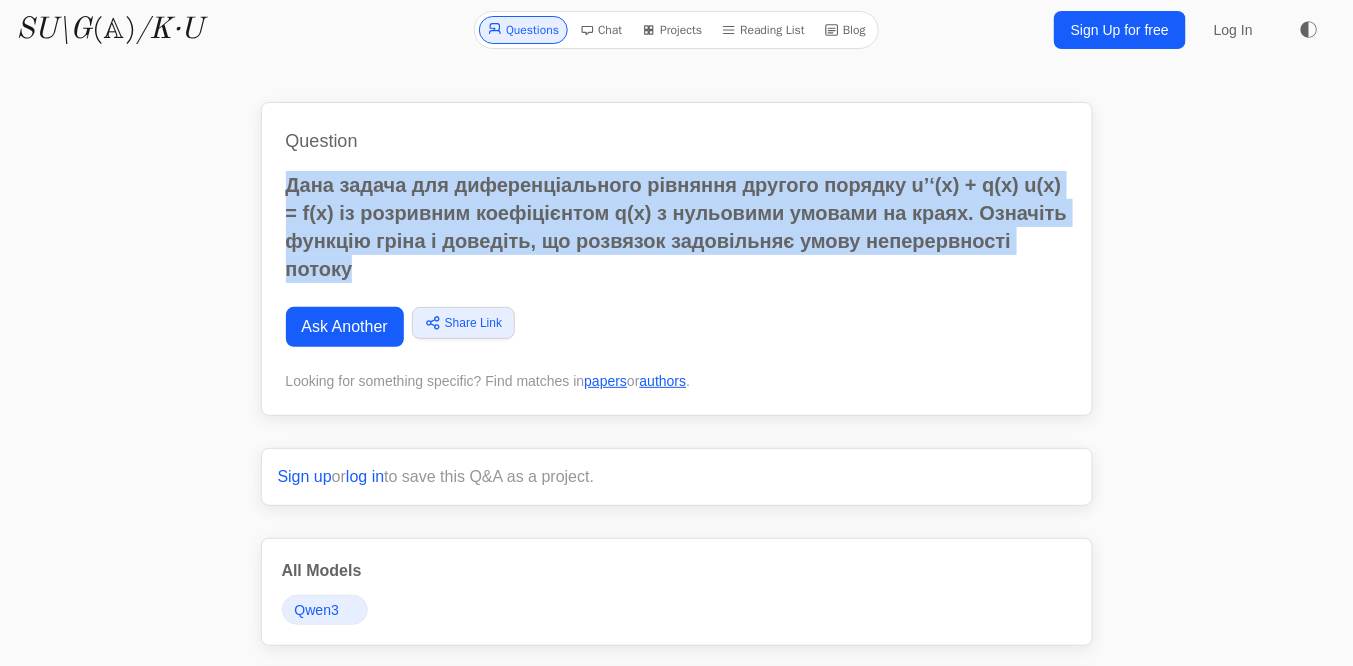 scroll, scrollTop: 0, scrollLeft: 0, axis: both 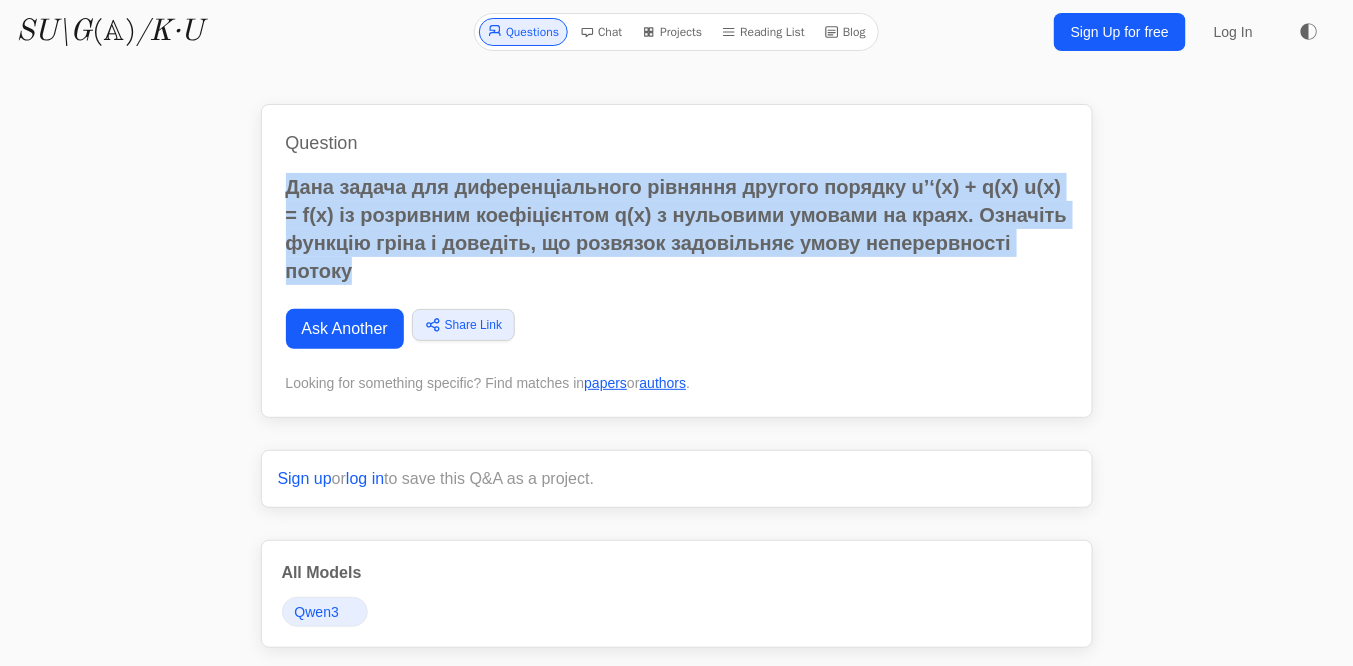 copy on "Дана задача для диференціального рівняння другого порядку u’‘(x) + q(x) u(x) = f(x) із розривним коефіцієнтом q(x) з нульовими умовами на краях. Означіть функцію гріна і доведіть, що розвязок задовільняє умову неперервності потоку" 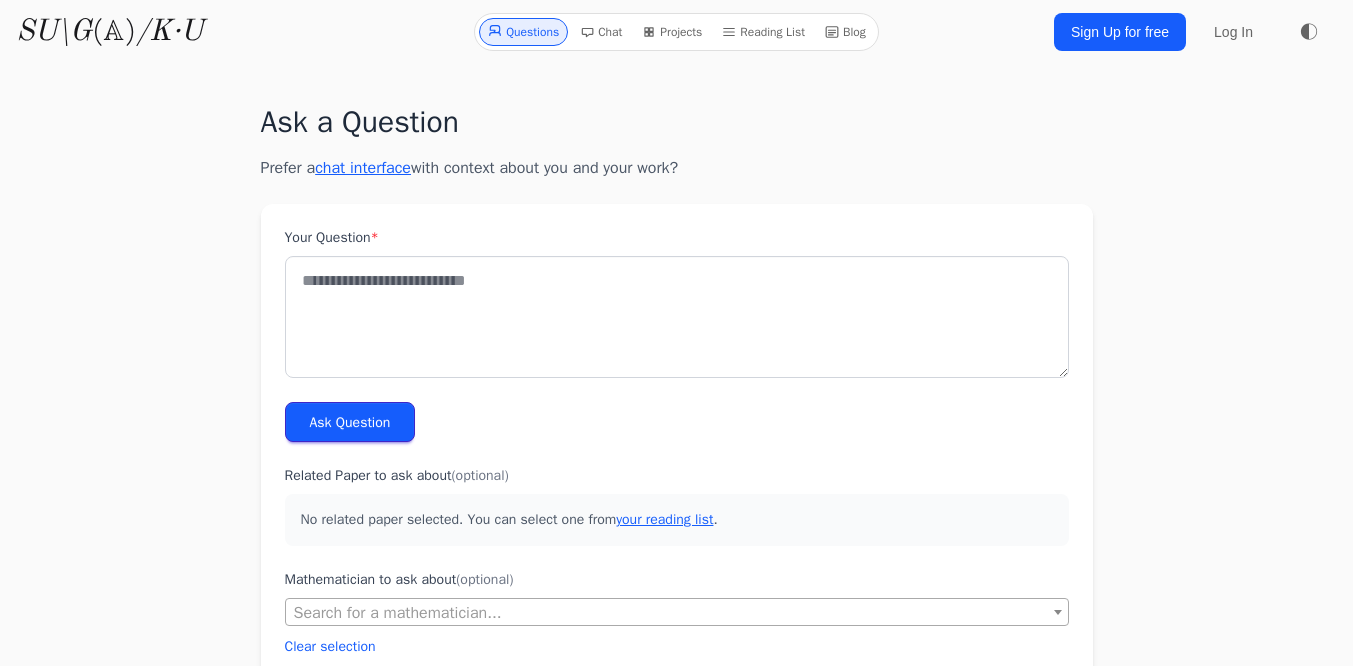 scroll, scrollTop: 0, scrollLeft: 0, axis: both 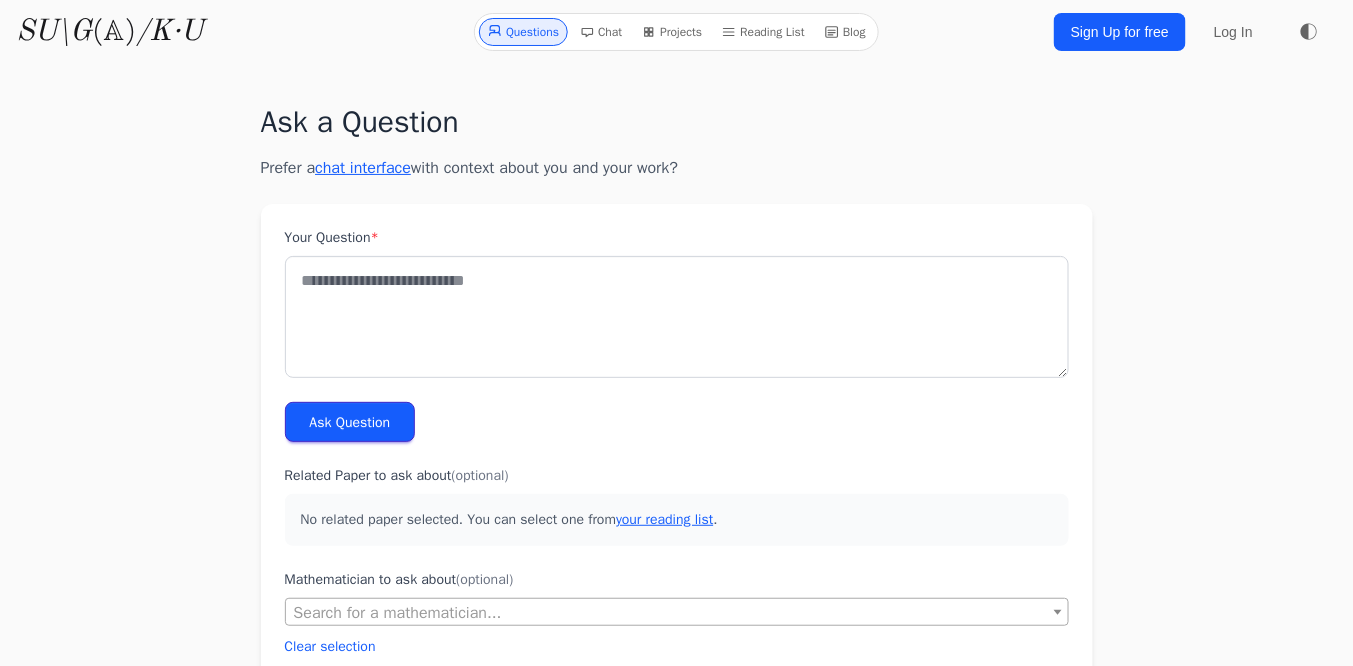 click on "chat interface" at bounding box center [363, 168] 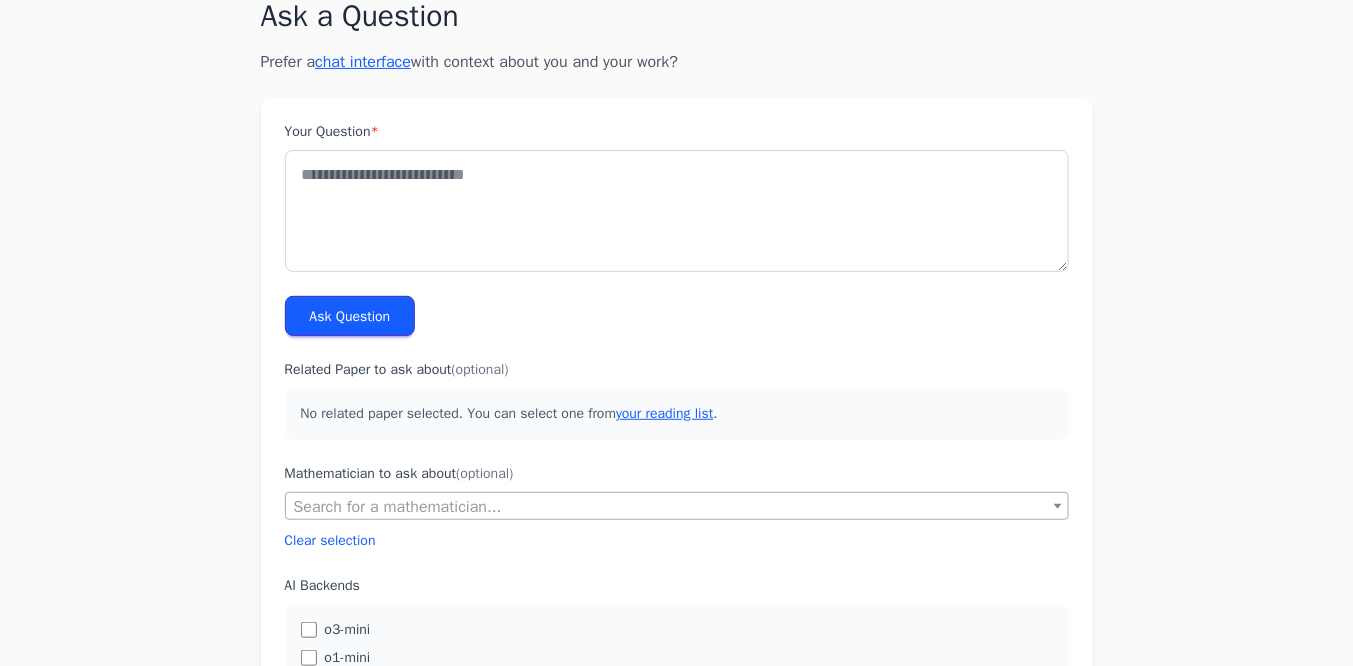 scroll, scrollTop: 0, scrollLeft: 0, axis: both 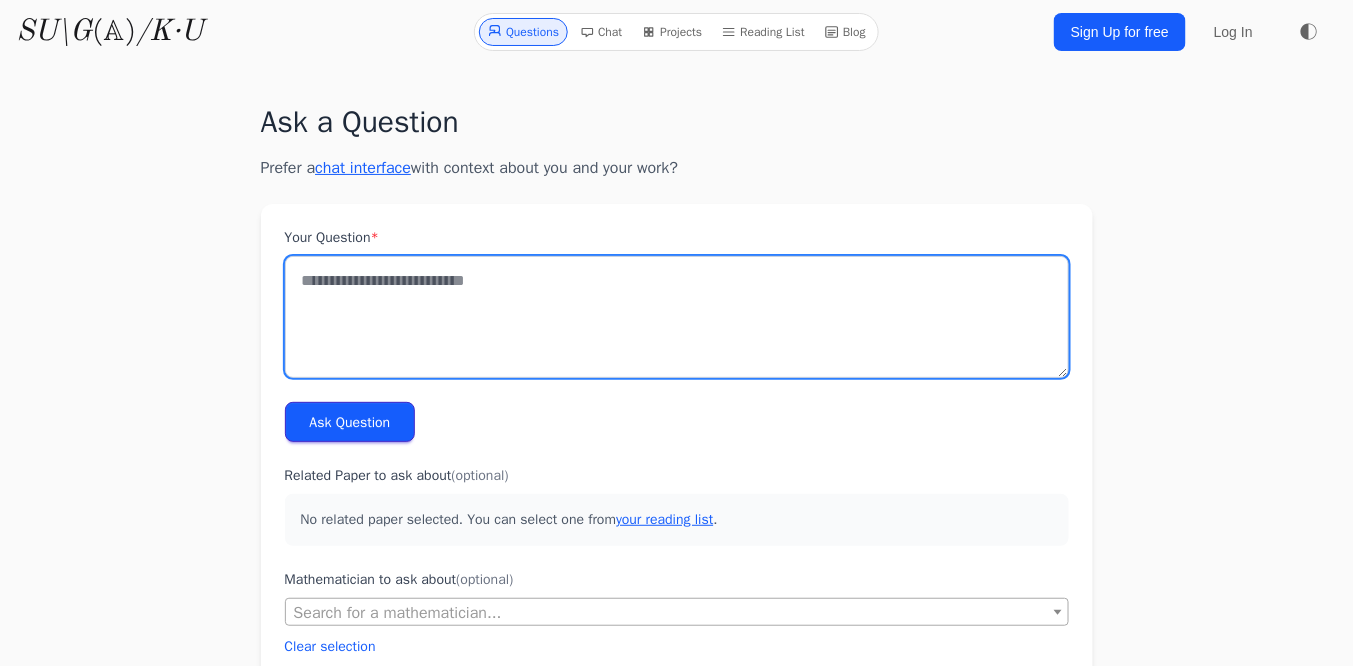 click on "Your Question  *" at bounding box center (677, 317) 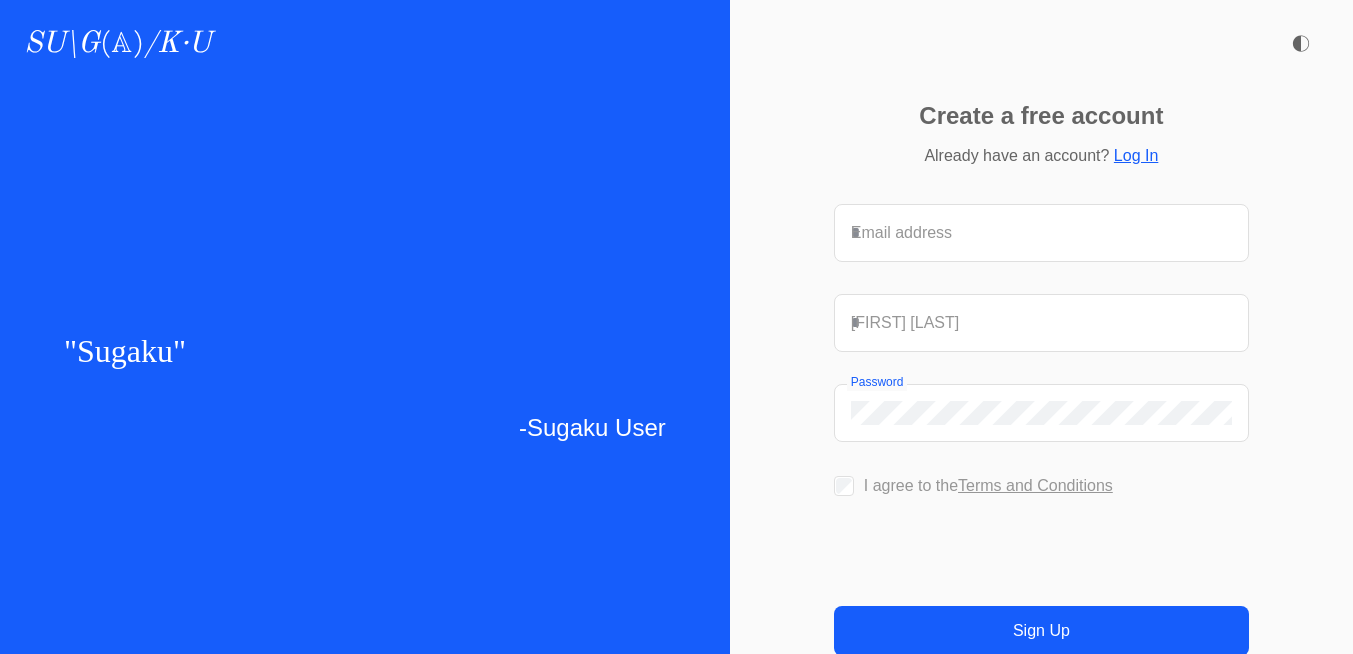 scroll, scrollTop: 0, scrollLeft: 0, axis: both 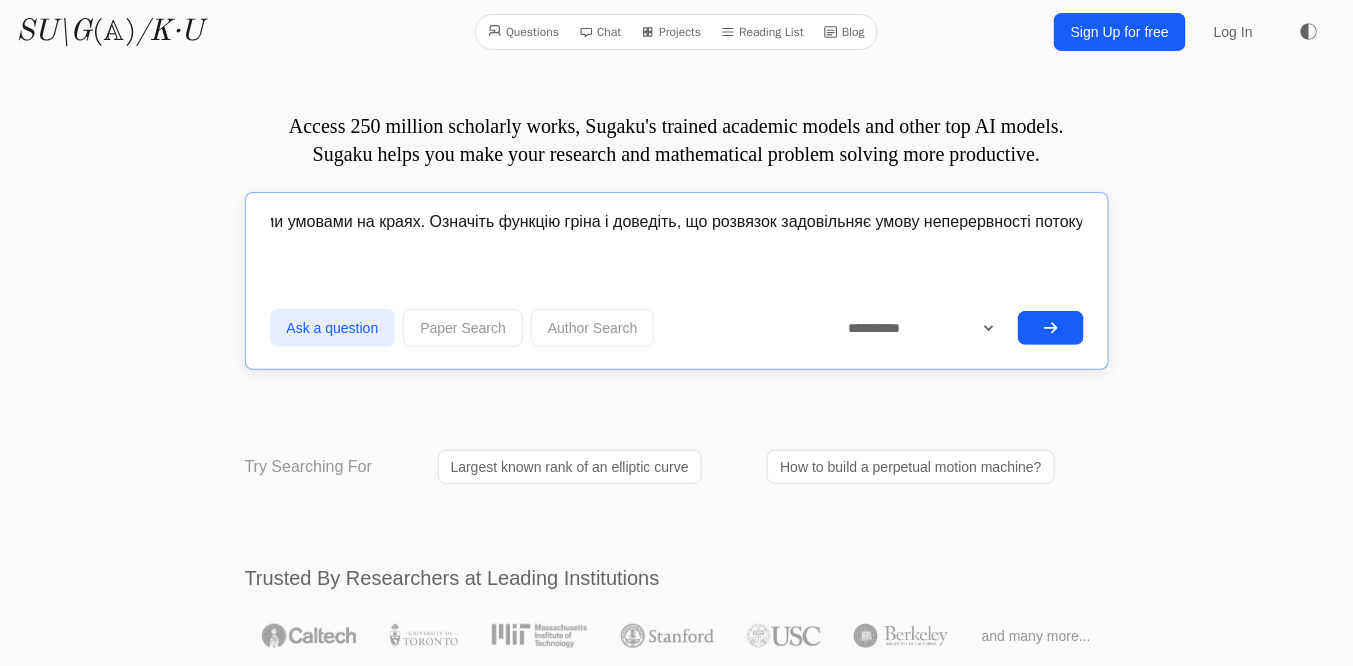 type on "Дана задача для диференціального рівняння другого порядку u’‘(x) + q(x) u(x) = f(x) із розривним коефіцієнтом q(x) з нульовими умовами на краях. Означіть функцію гріна і доведіть, що розвязок задовільняє умову неперервності потоку" 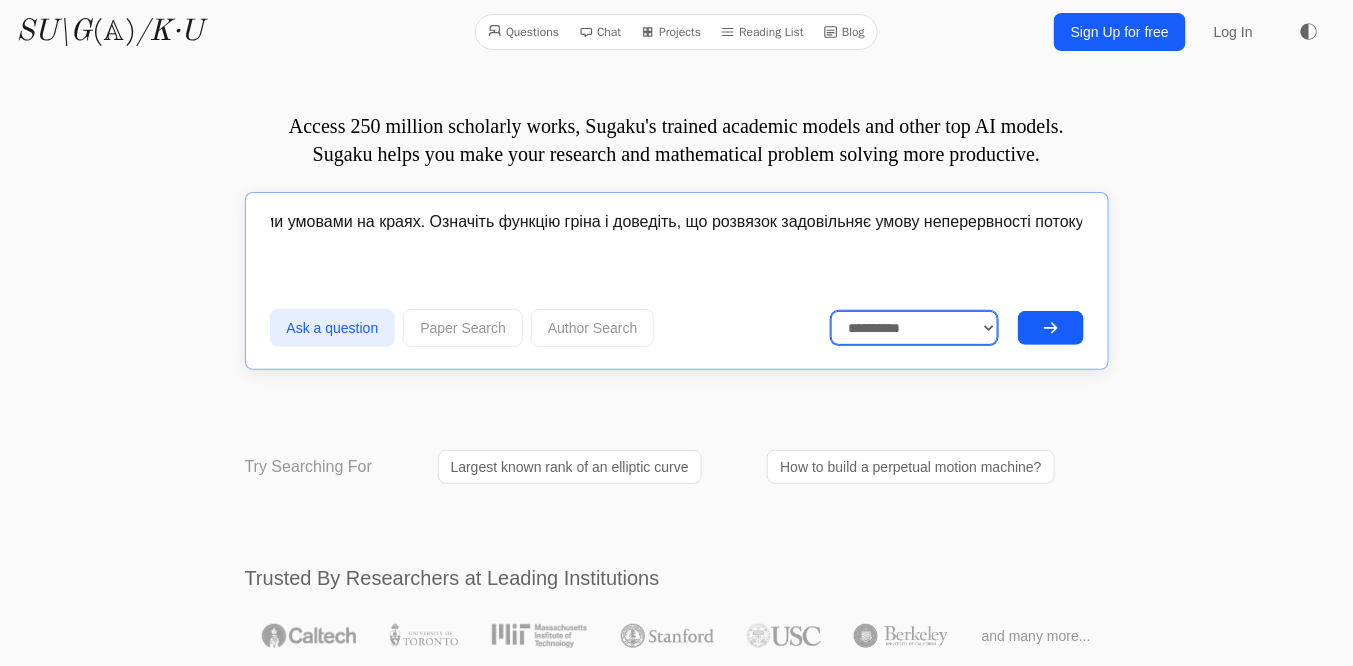 click on "**********" at bounding box center [914, 328] 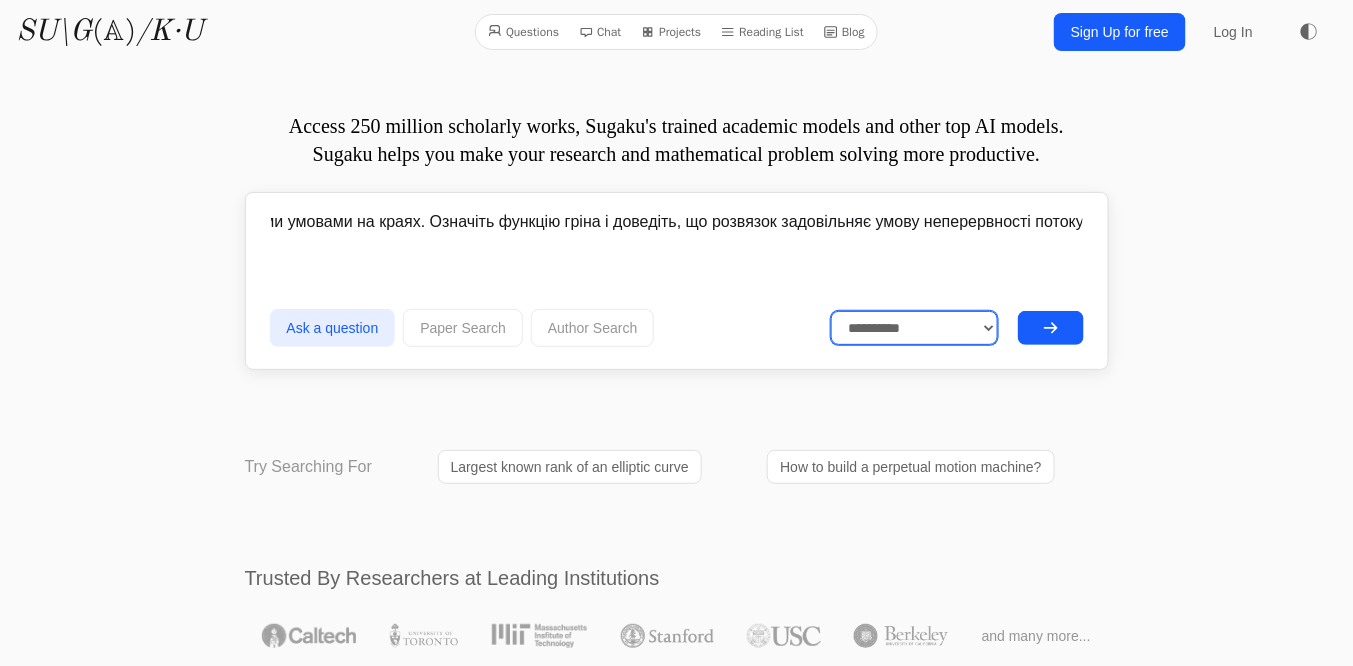 scroll, scrollTop: 0, scrollLeft: 0, axis: both 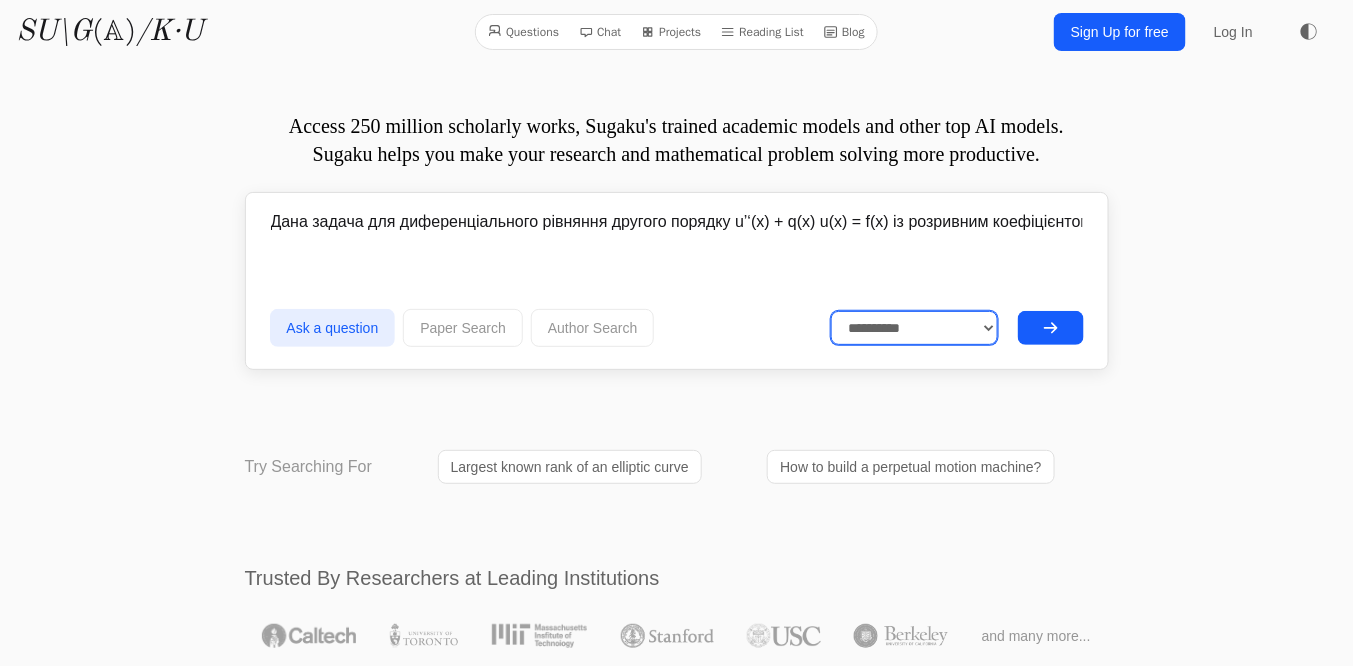 select on "**********" 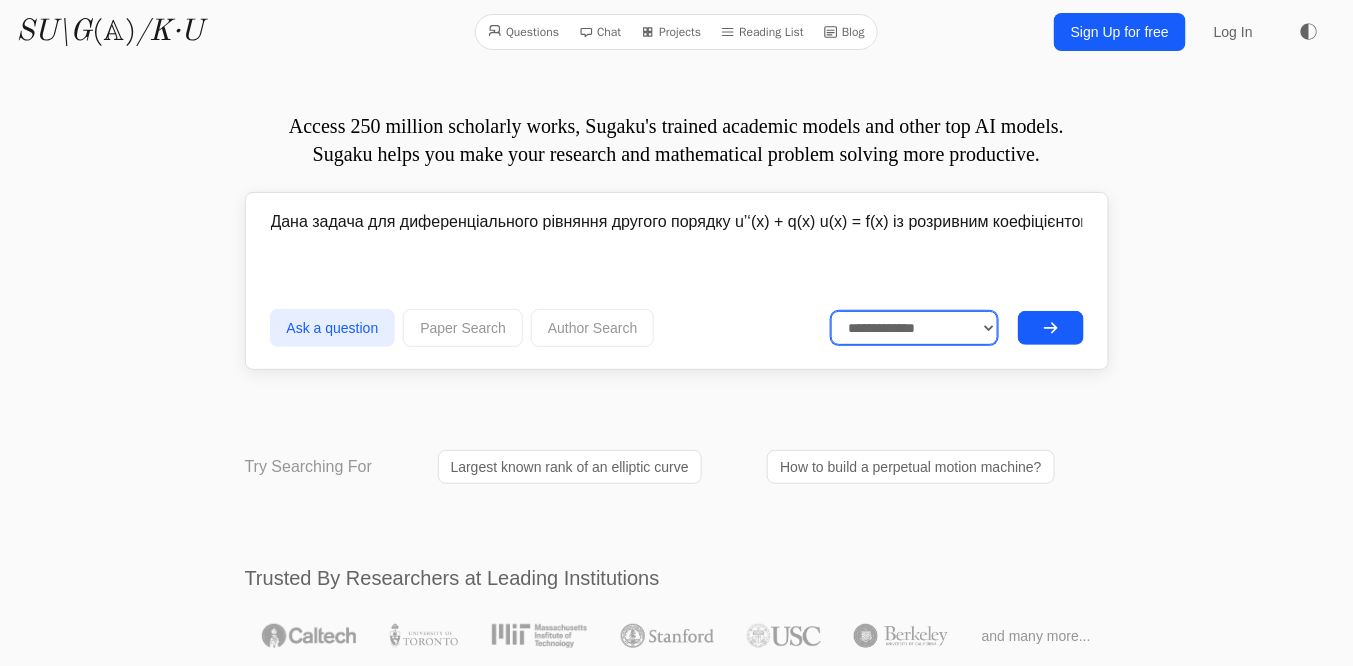 click on "**********" at bounding box center (914, 328) 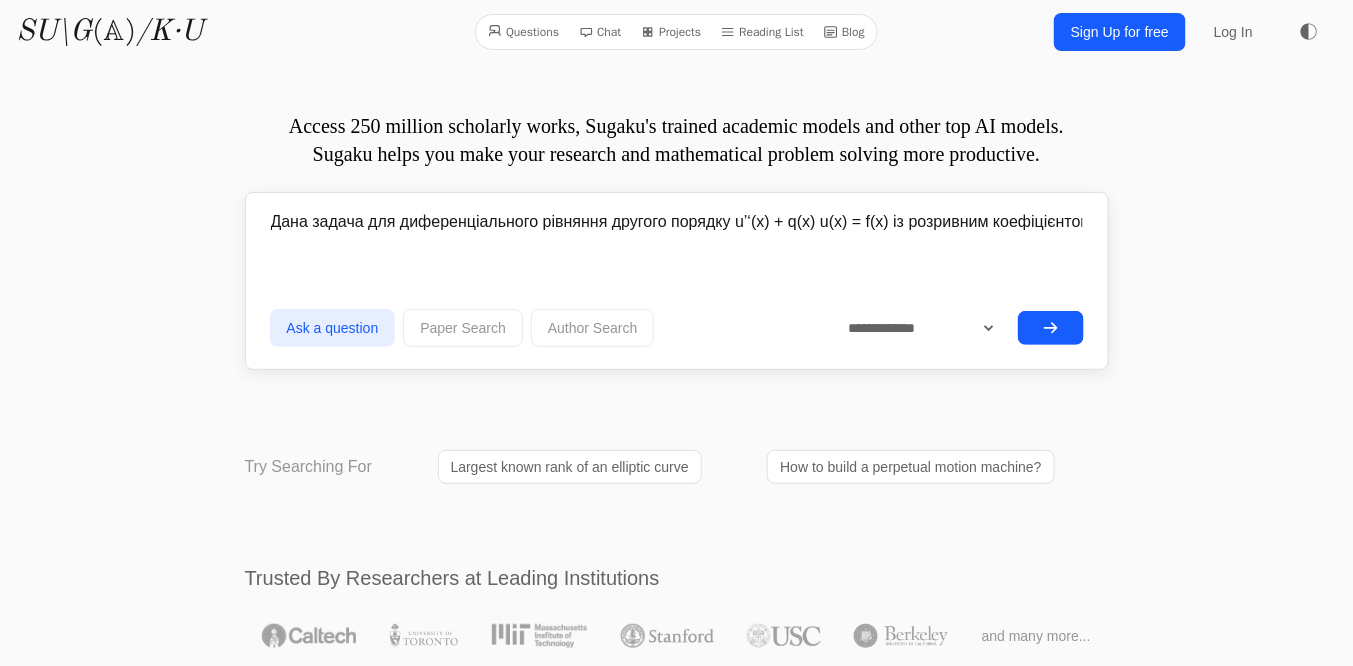 click at bounding box center (1051, 328) 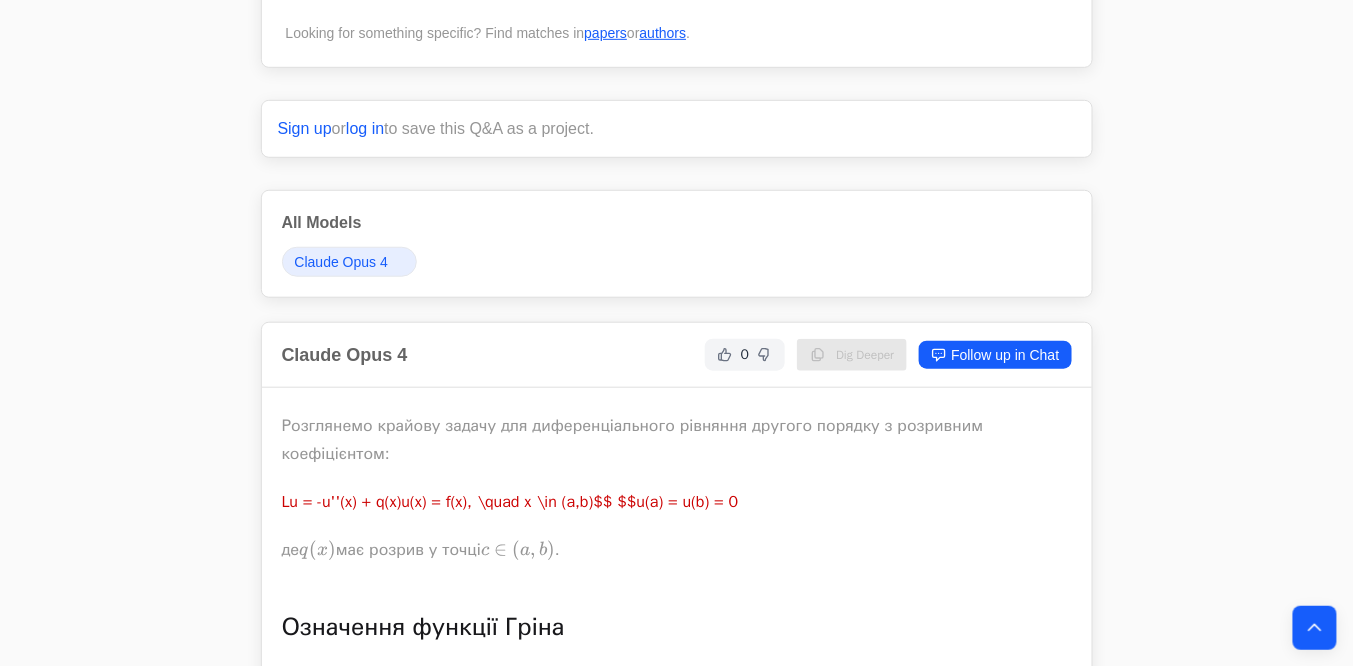 scroll, scrollTop: 0, scrollLeft: 0, axis: both 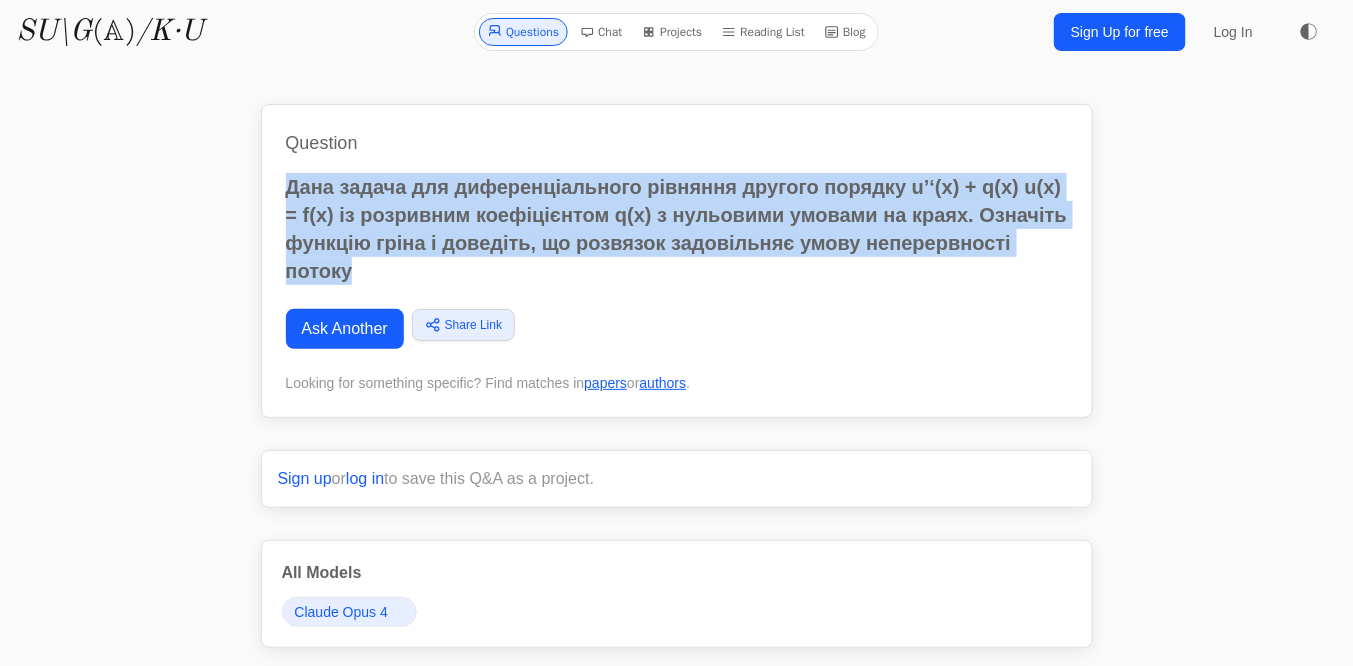 drag, startPoint x: 314, startPoint y: 218, endPoint x: 293, endPoint y: 180, distance: 43.416588 